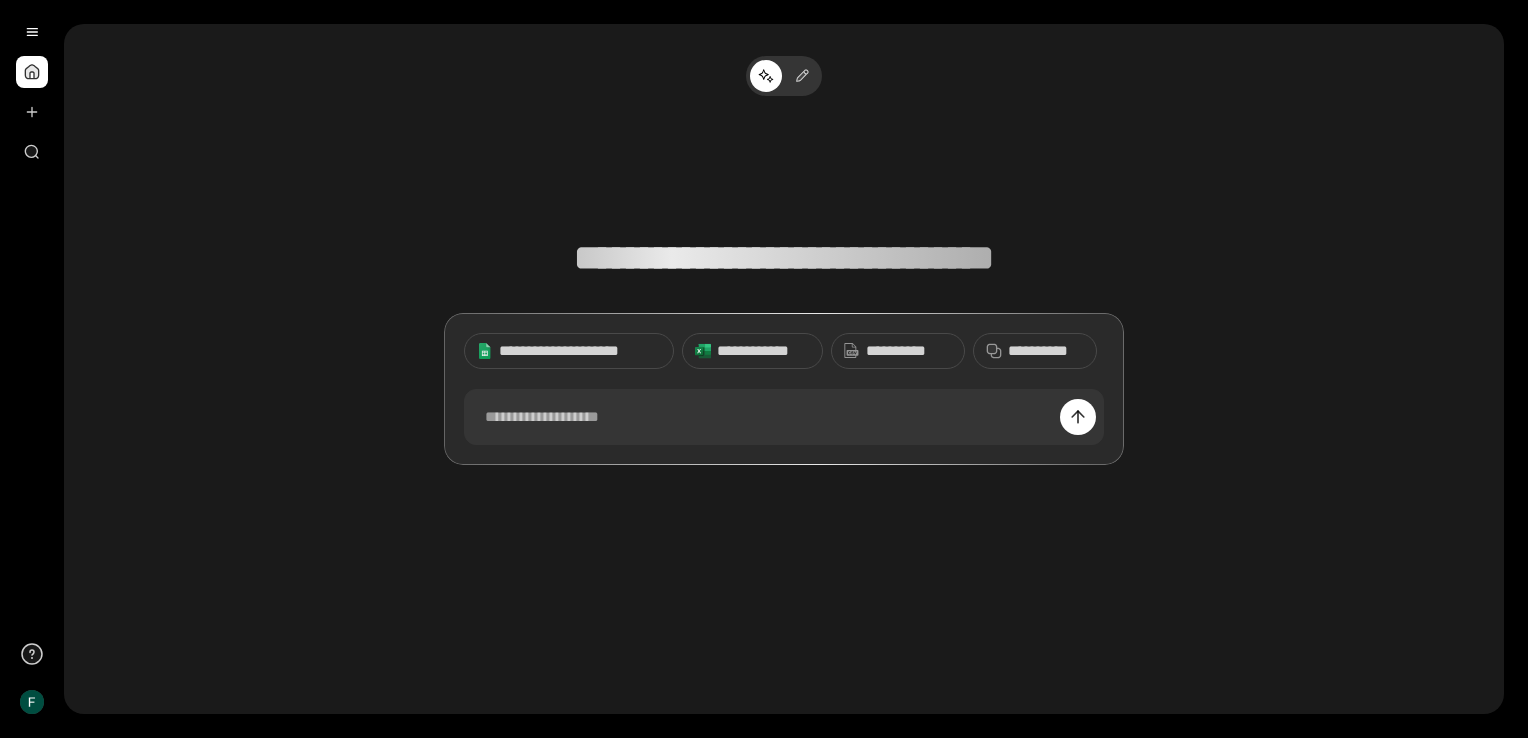 scroll, scrollTop: 0, scrollLeft: 0, axis: both 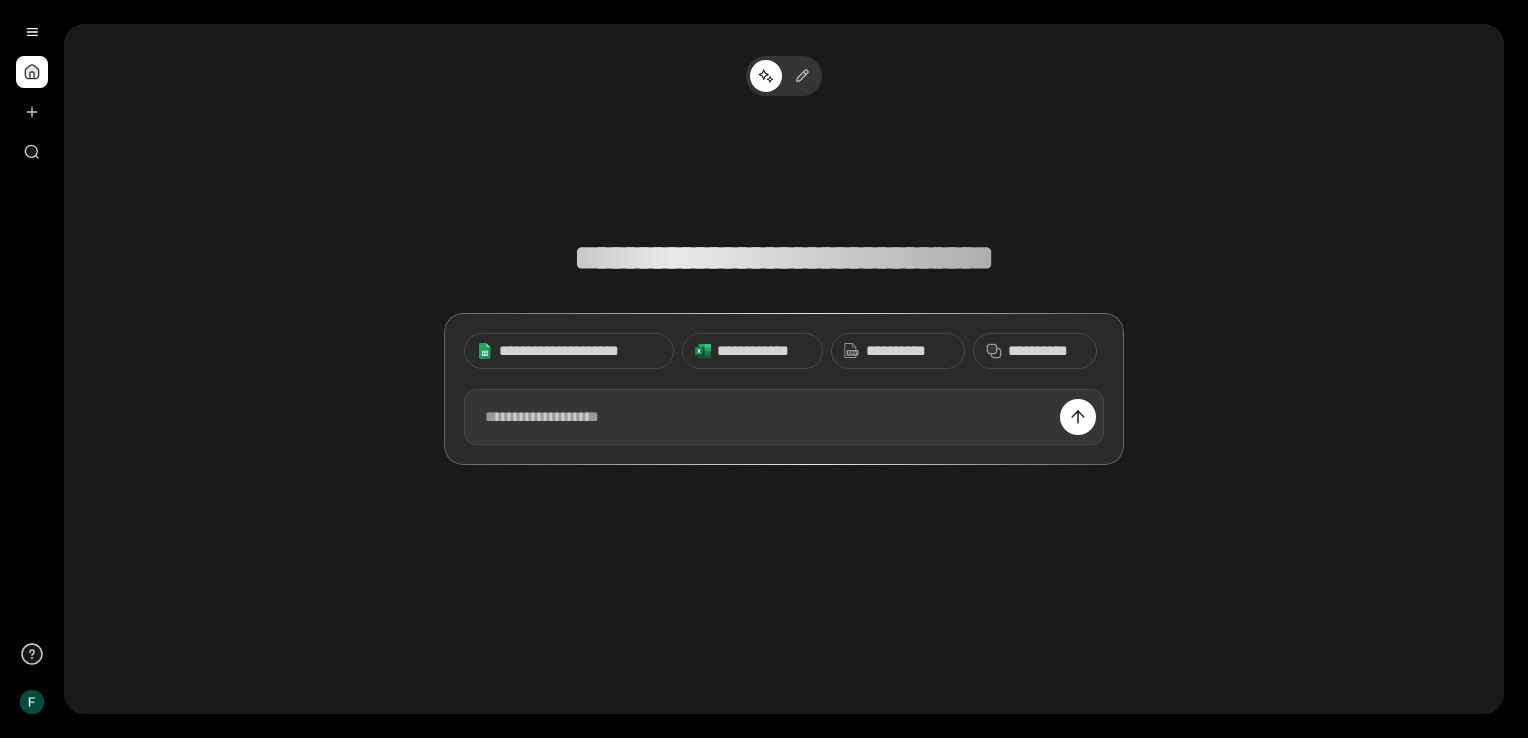 click at bounding box center (784, 417) 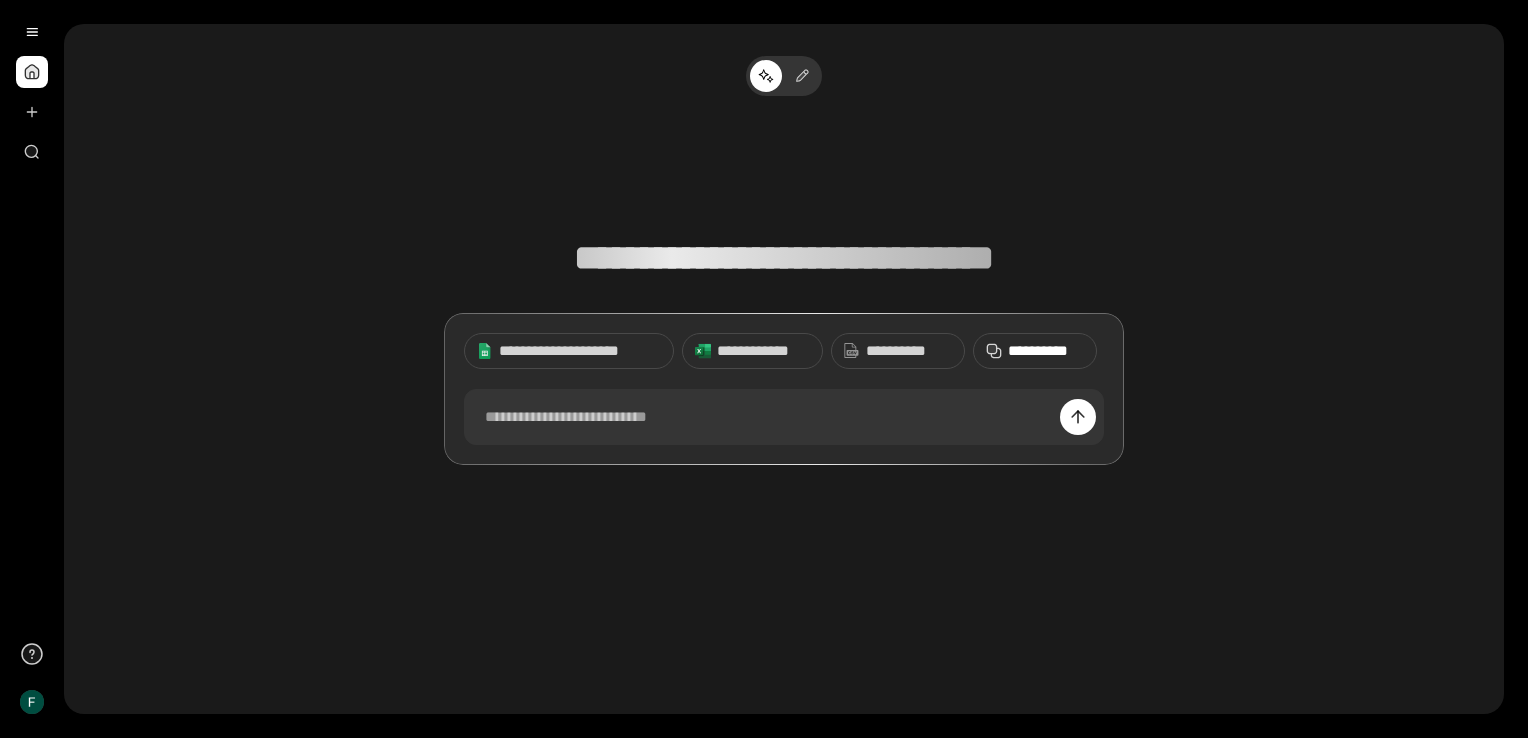 click on "**********" at bounding box center (1035, 351) 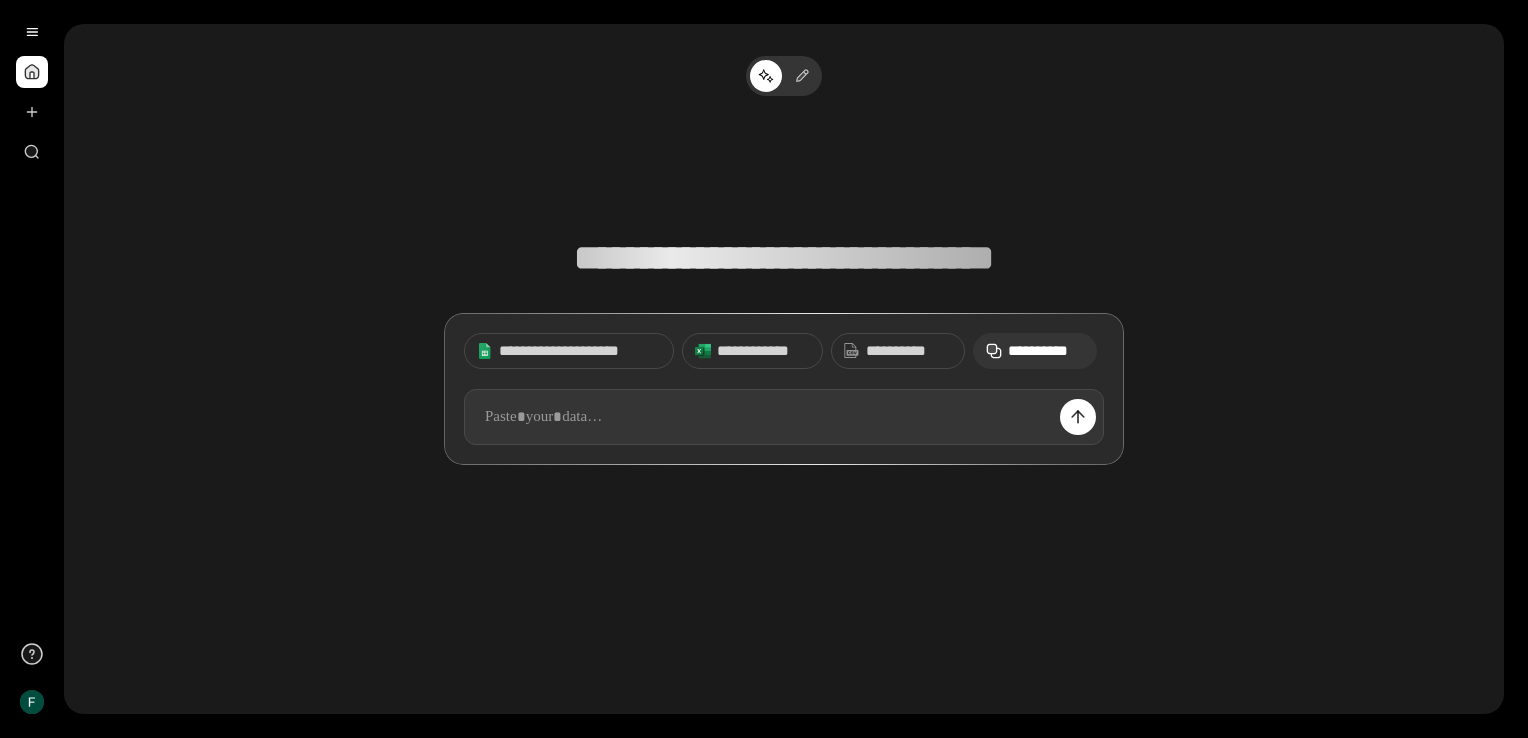 click at bounding box center (784, 417) 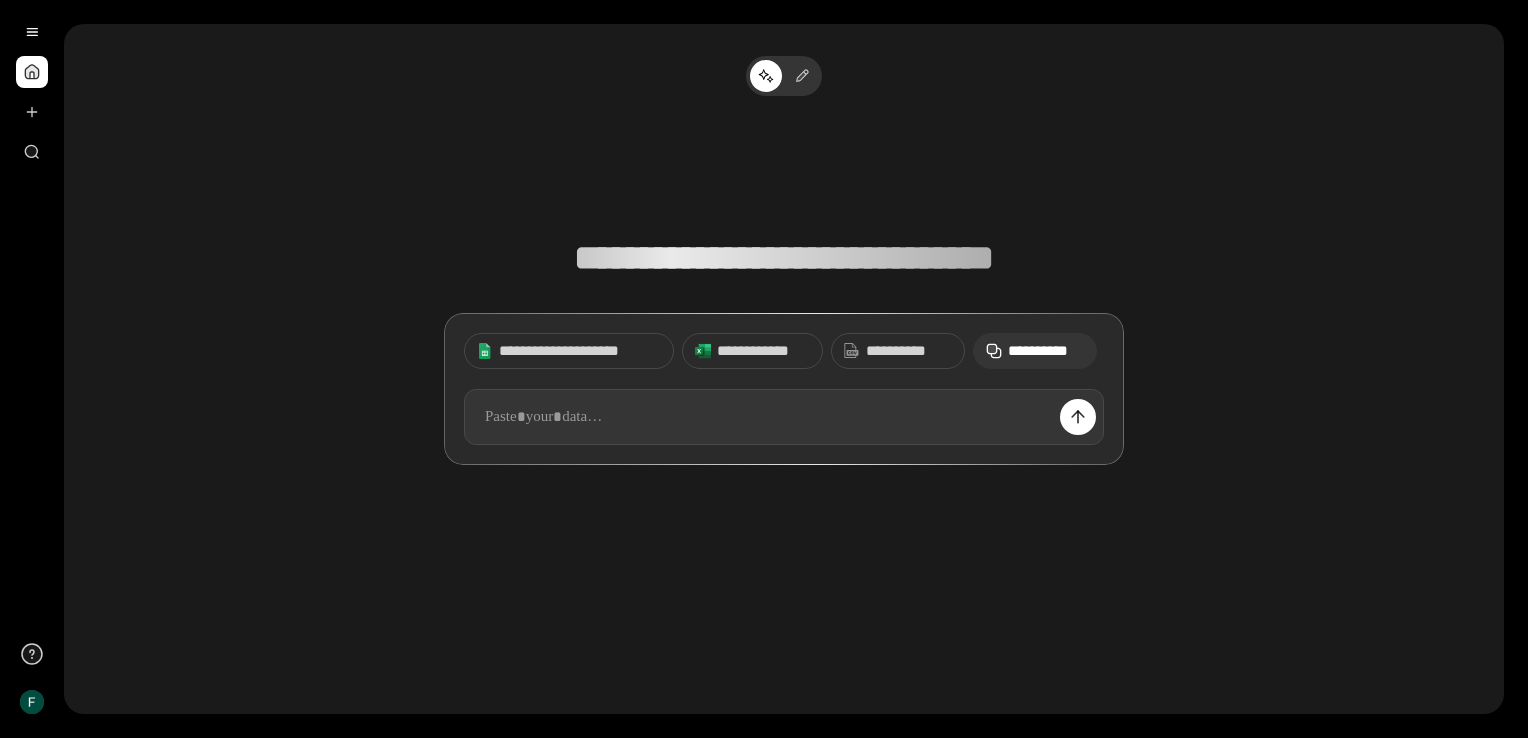 paste 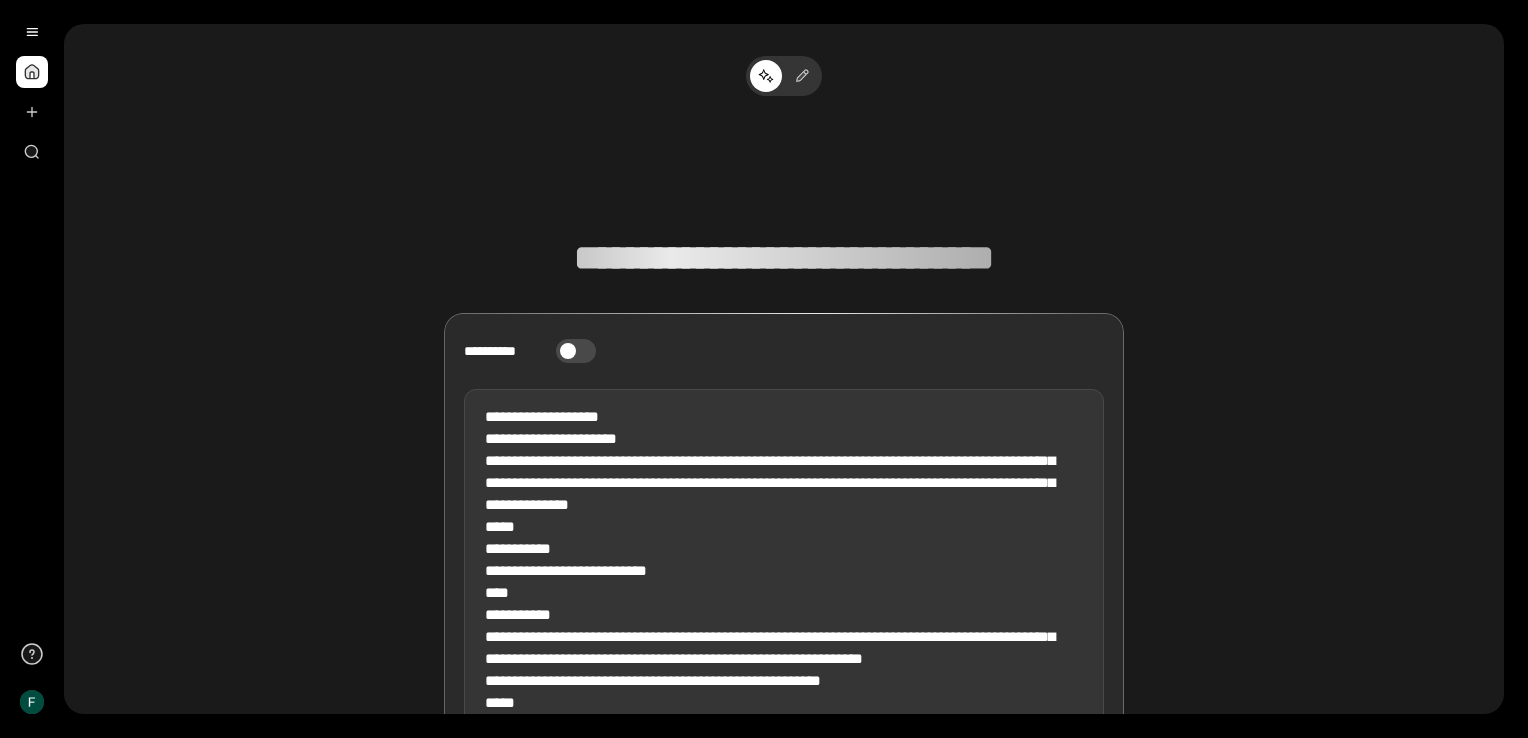 scroll, scrollTop: 1339, scrollLeft: 0, axis: vertical 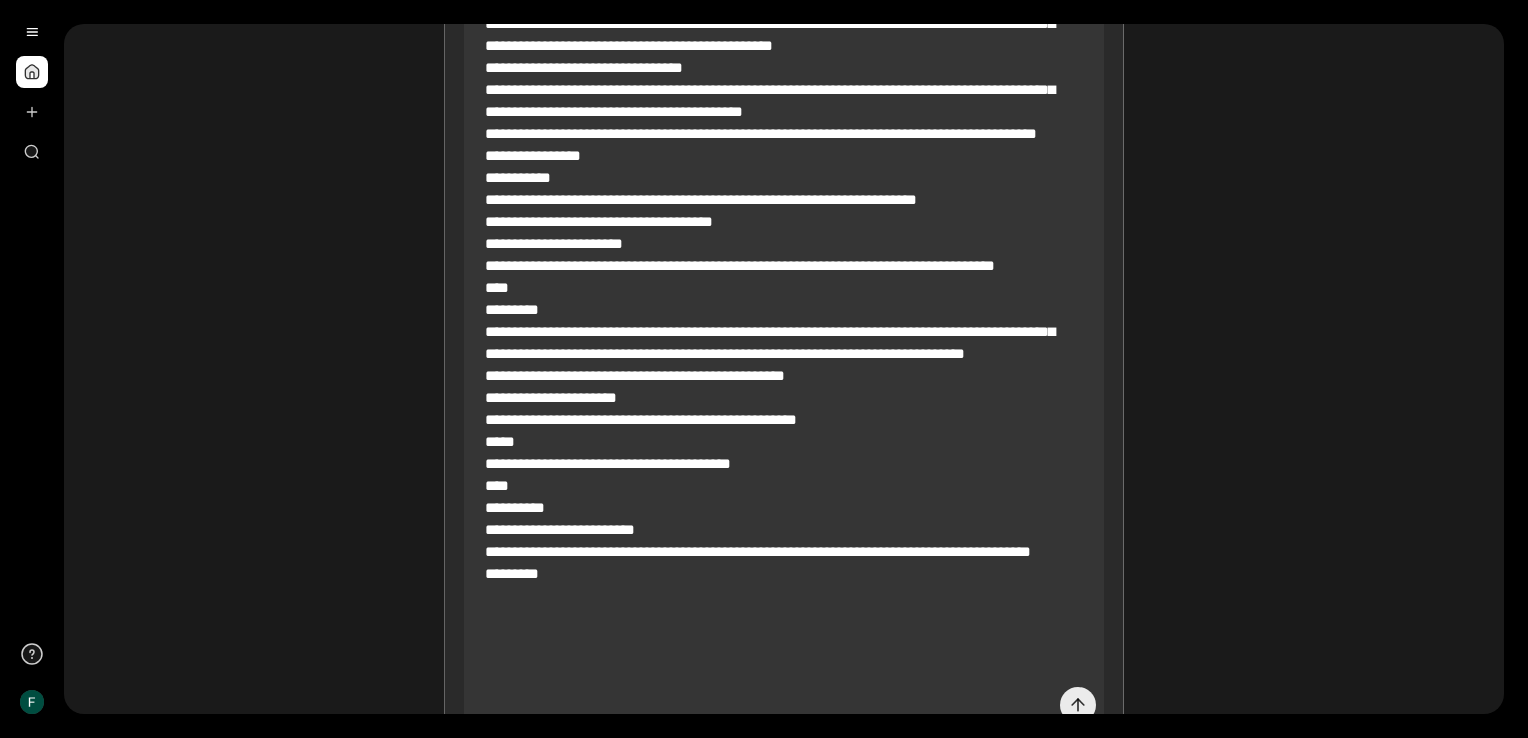click at bounding box center (1078, 705) 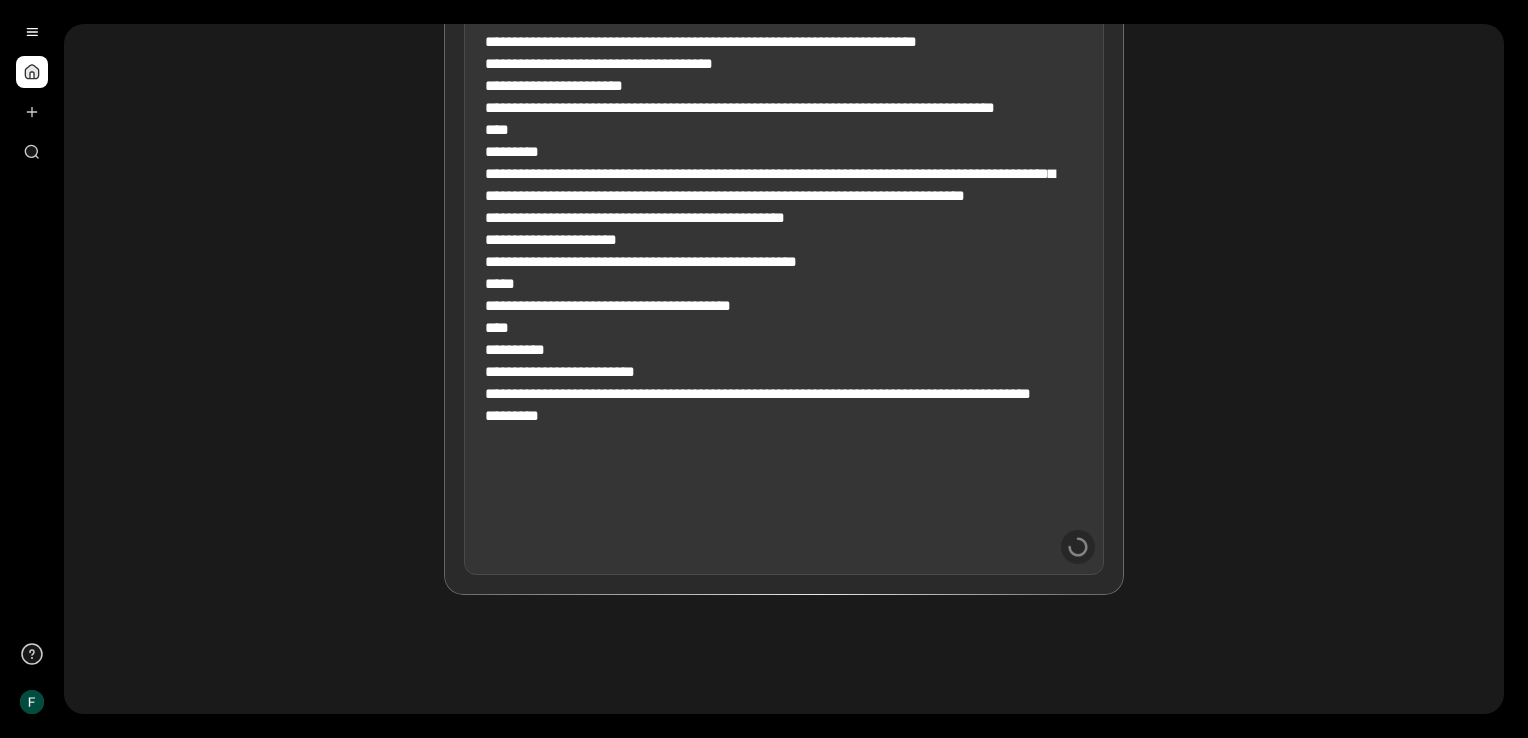 scroll, scrollTop: 248, scrollLeft: 0, axis: vertical 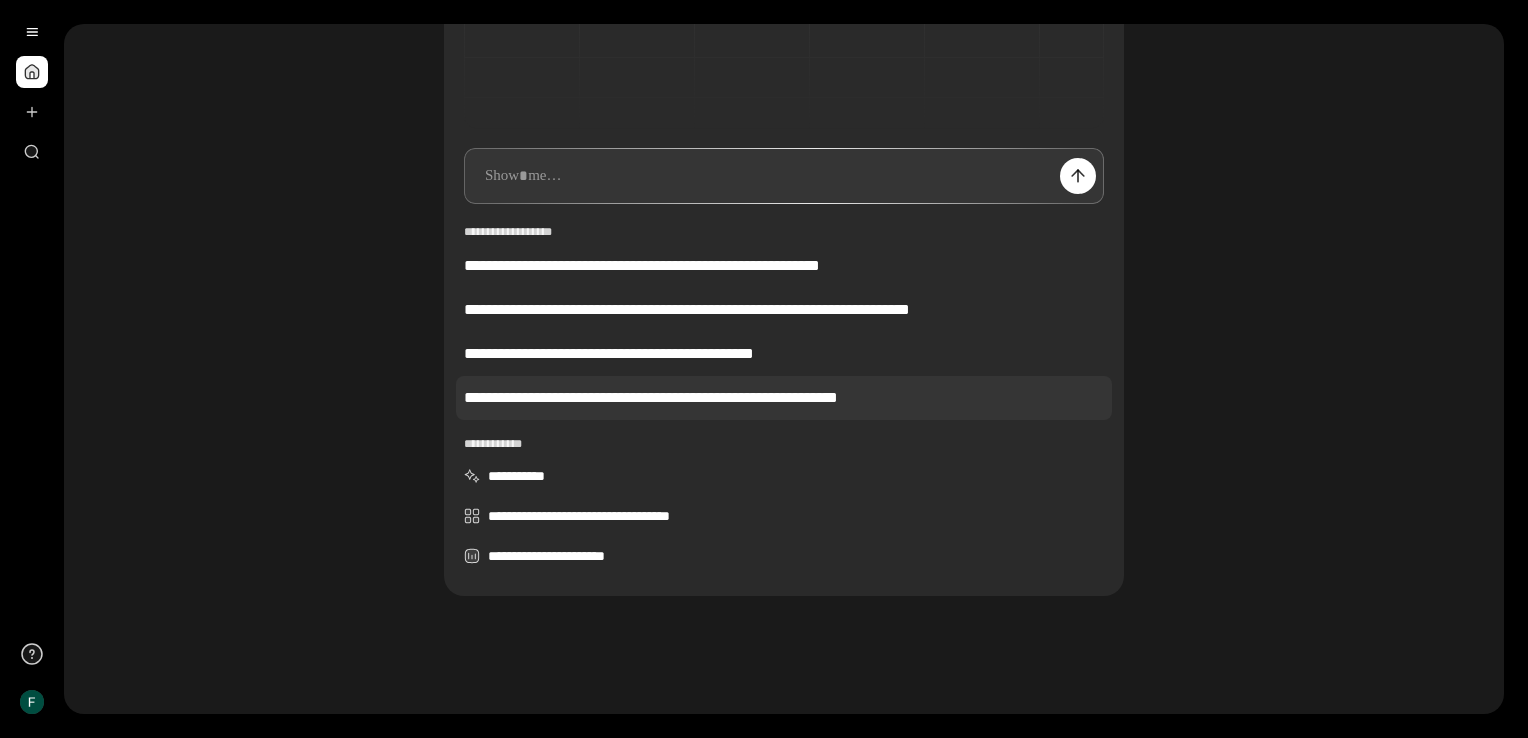 drag, startPoint x: 623, startPoint y: 398, endPoint x: 627, endPoint y: 410, distance: 12.649111 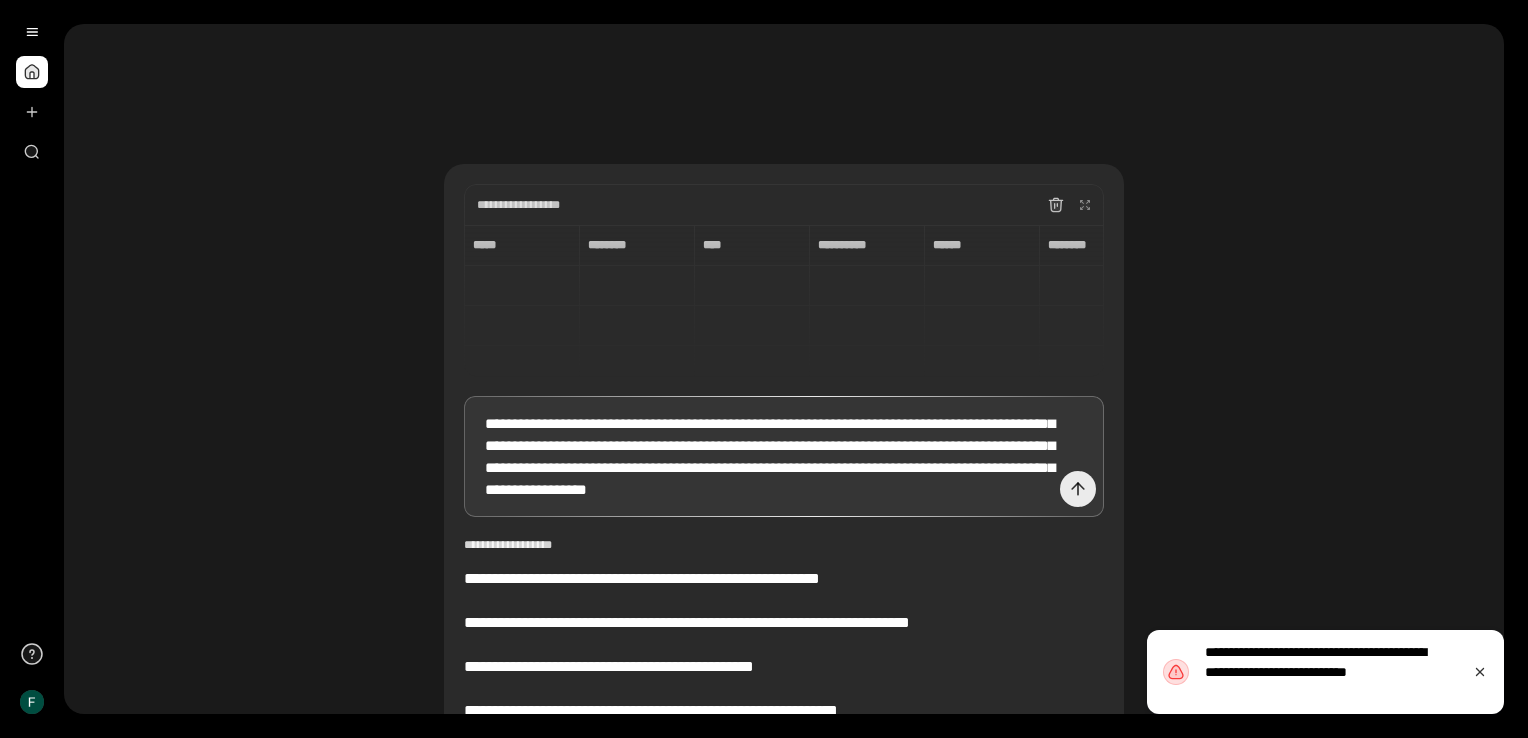 click at bounding box center (1078, 489) 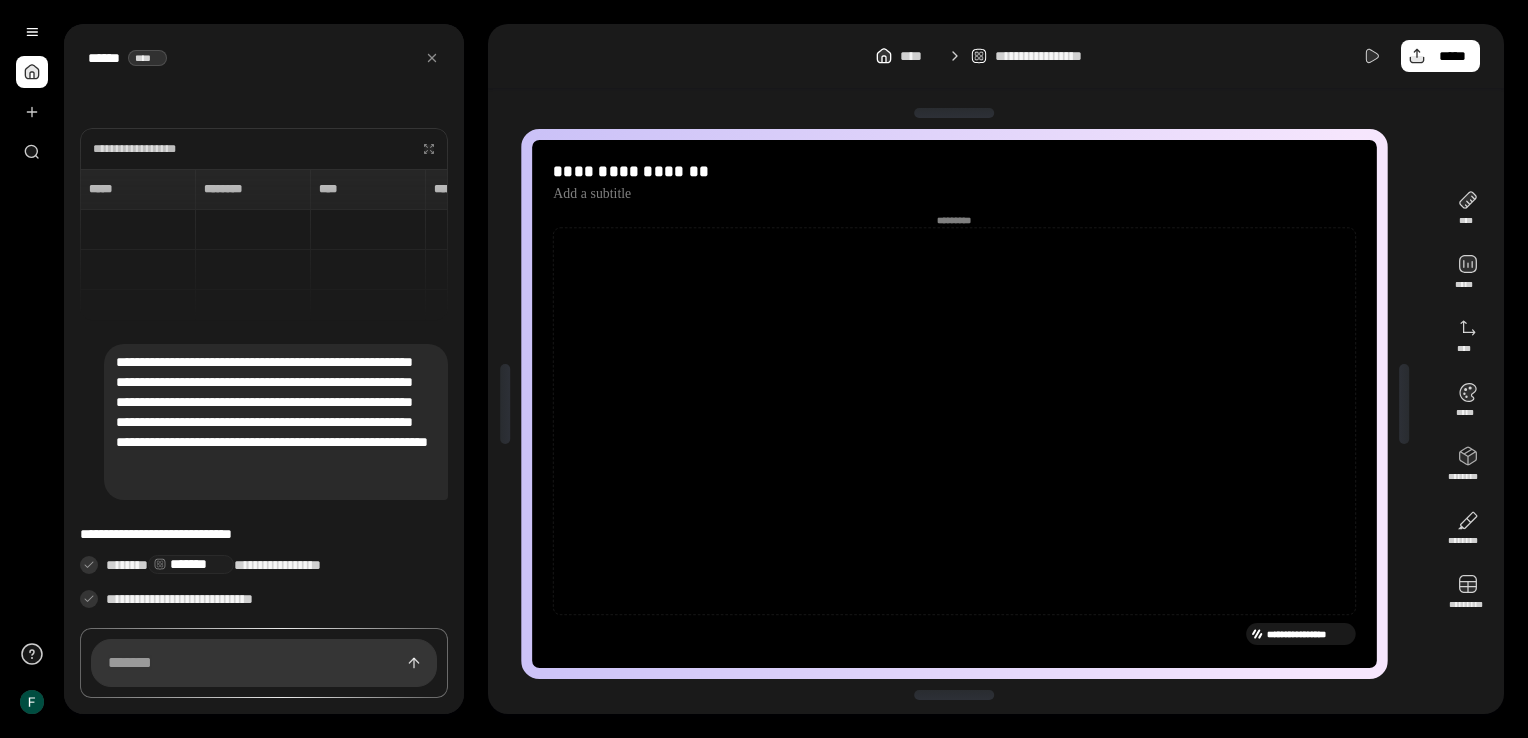 scroll, scrollTop: 0, scrollLeft: 0, axis: both 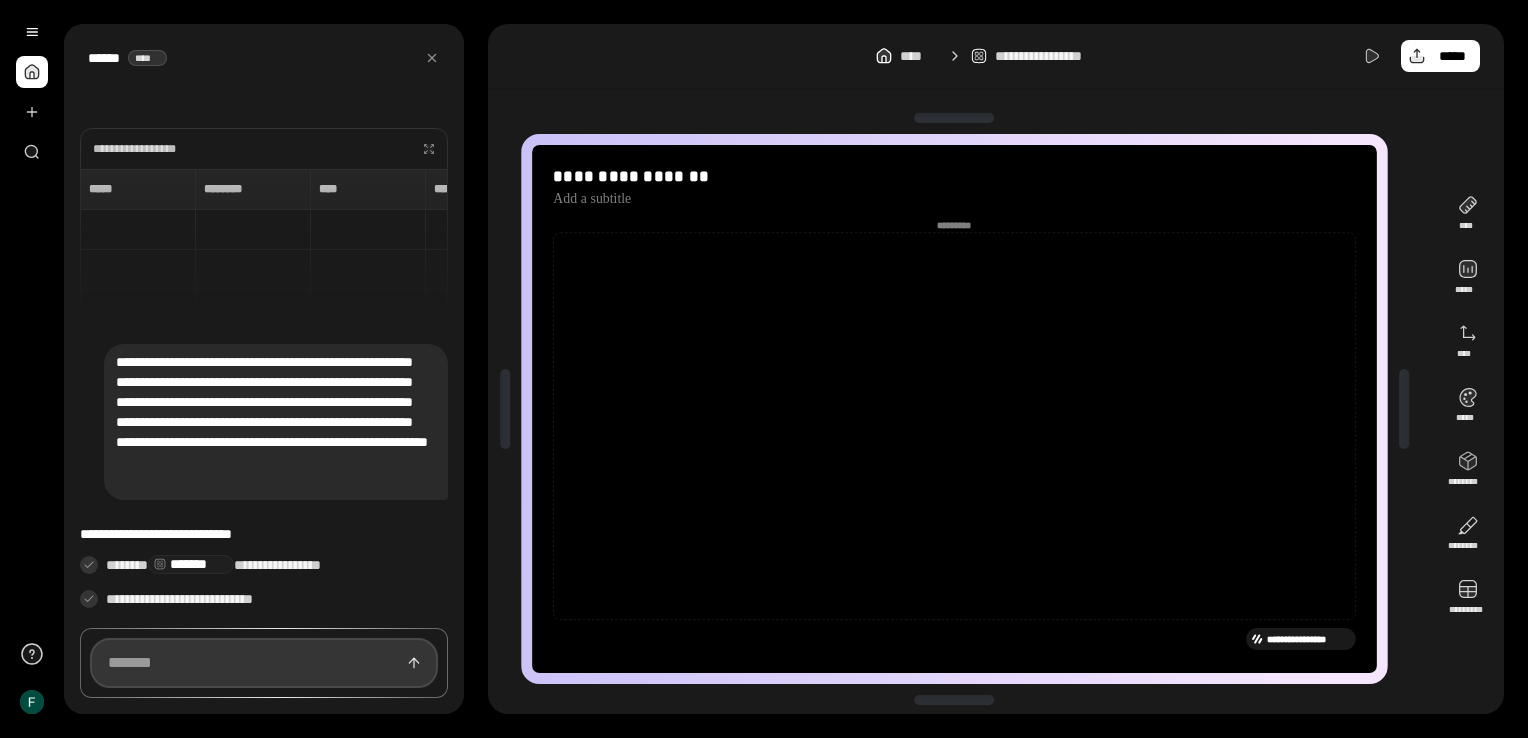 click at bounding box center [264, 663] 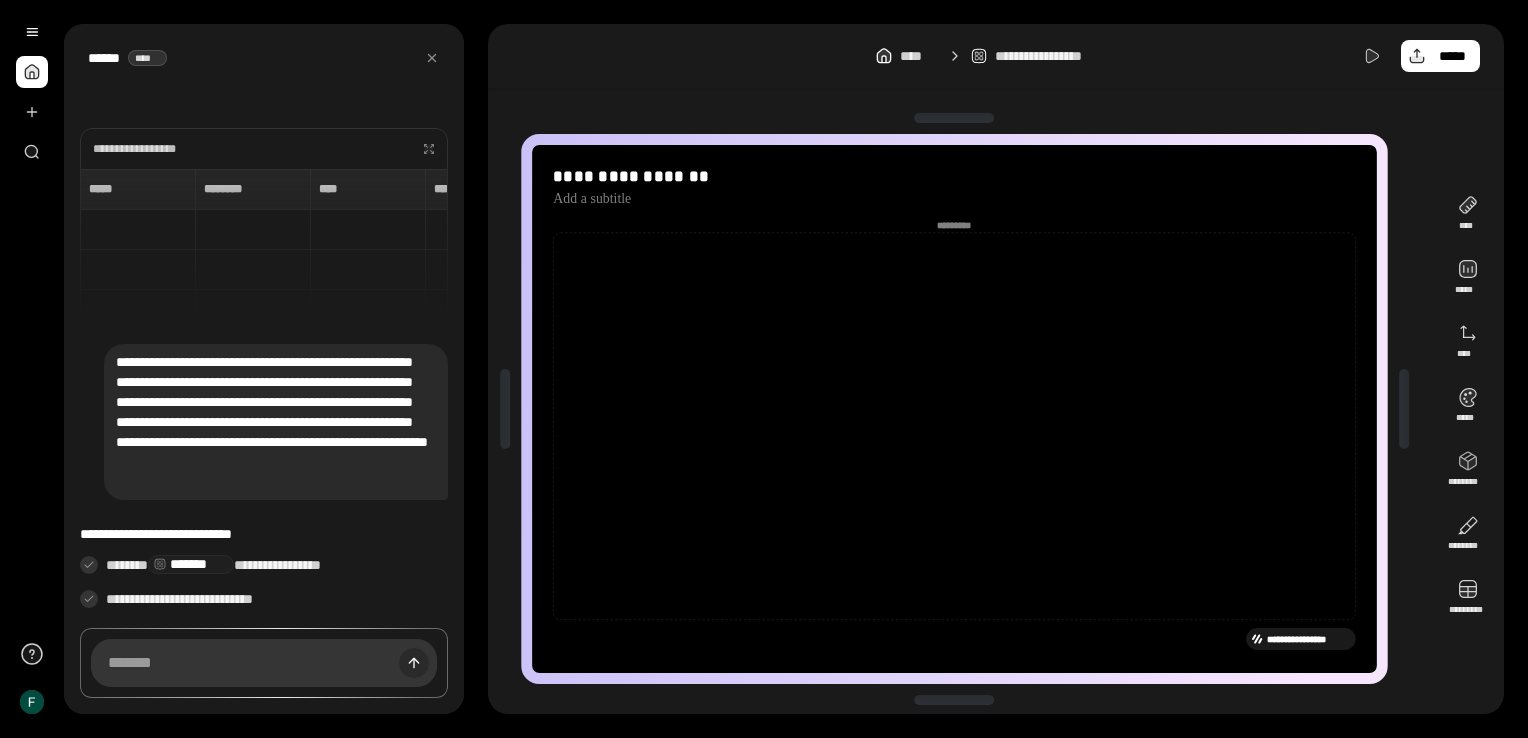 click at bounding box center [414, 663] 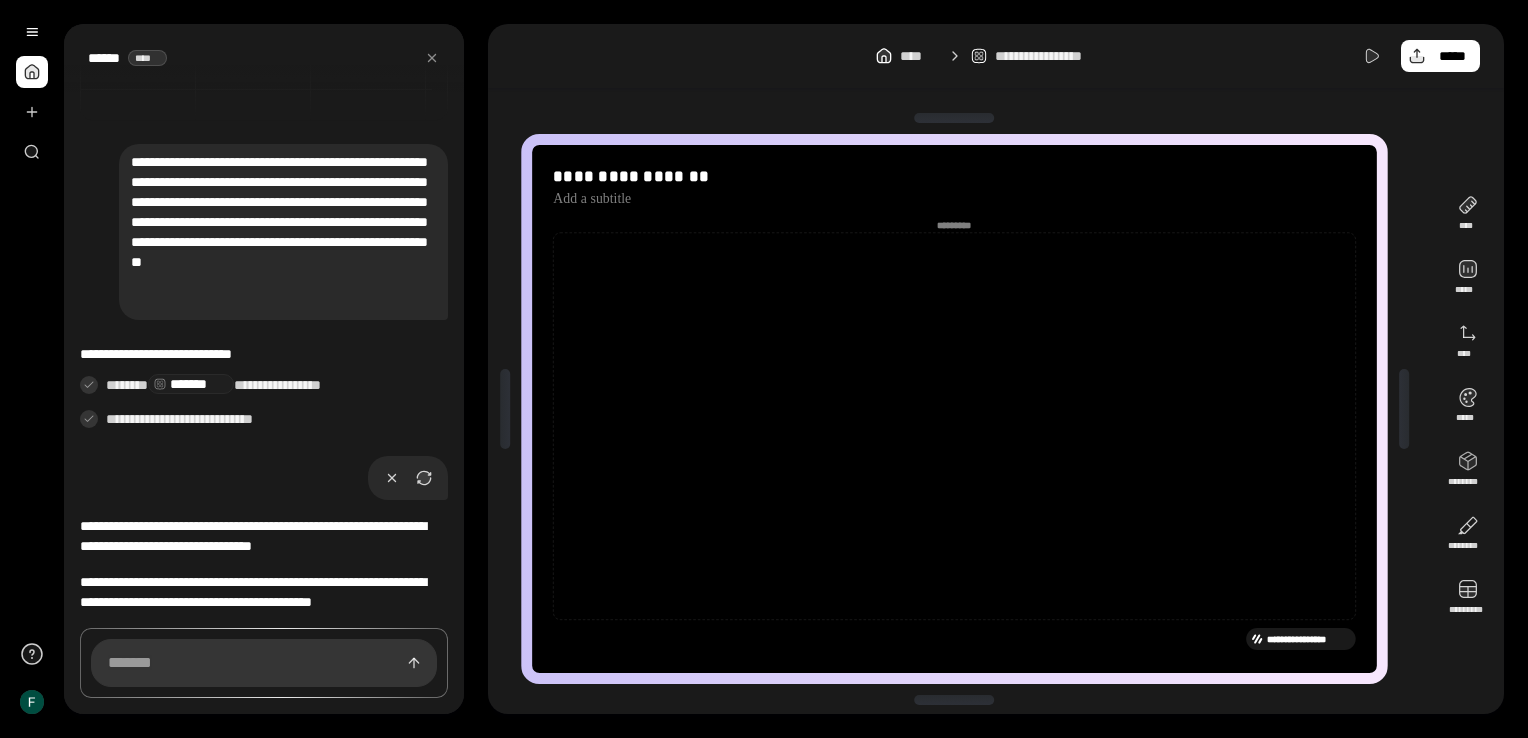 scroll, scrollTop: 0, scrollLeft: 0, axis: both 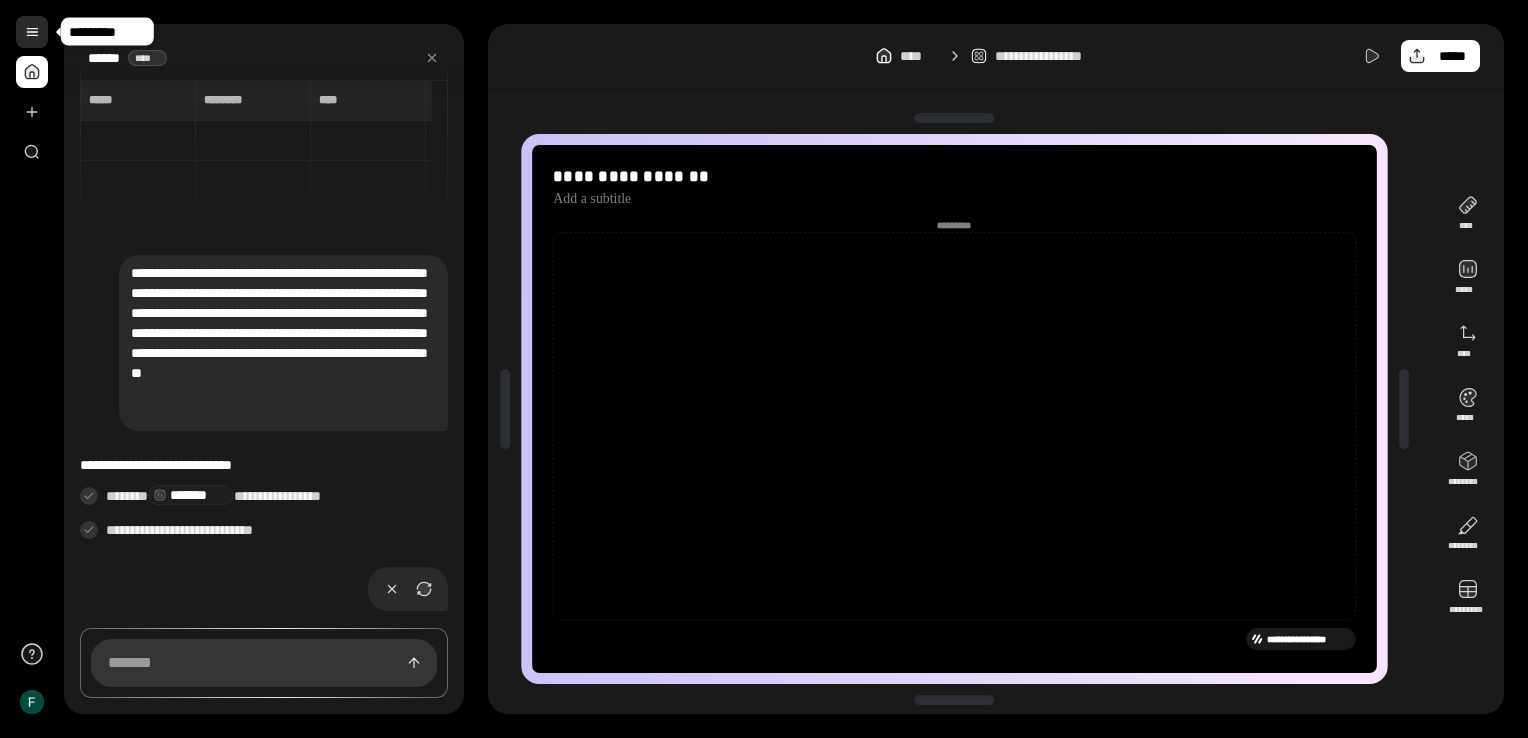 click at bounding box center (32, 32) 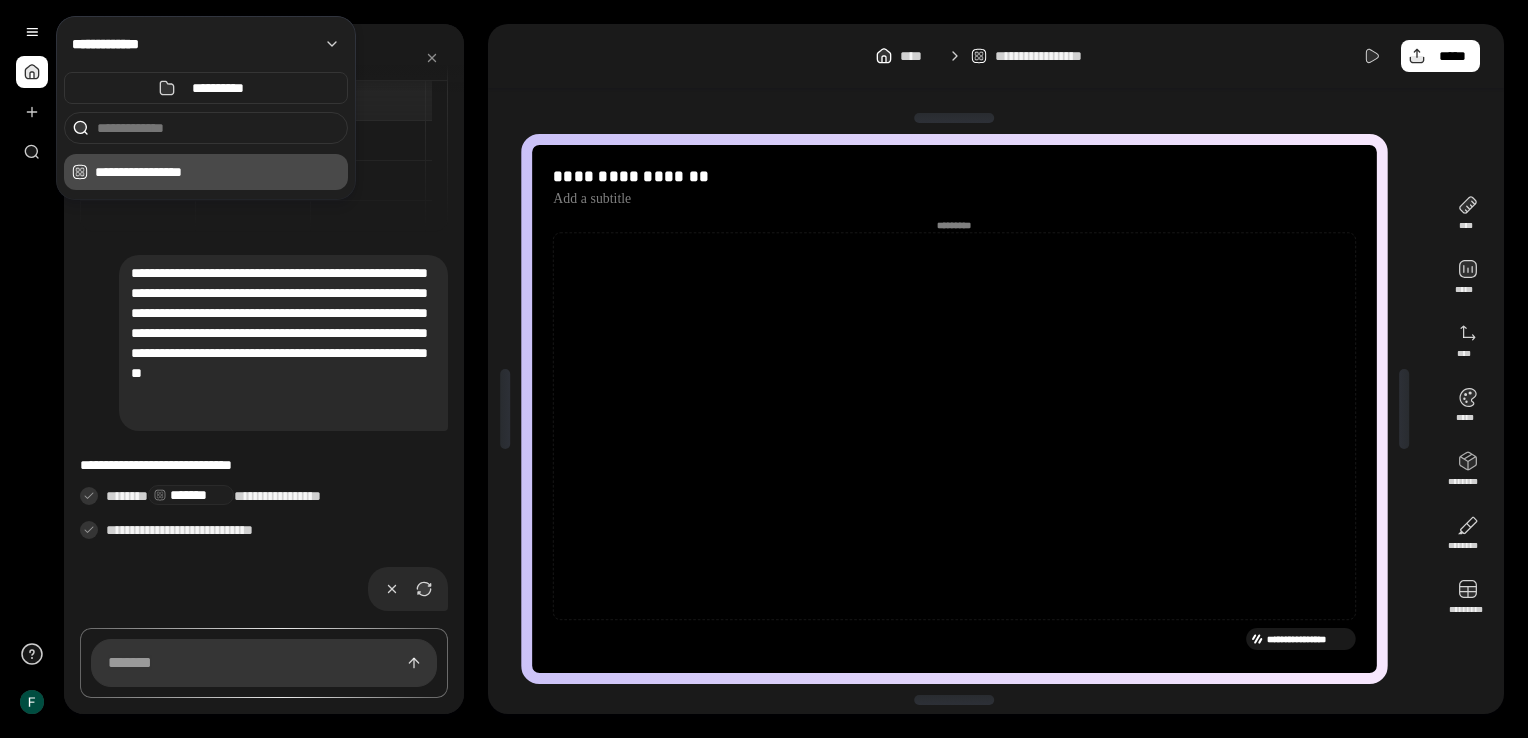 click on "****** ****" at bounding box center [264, 58] 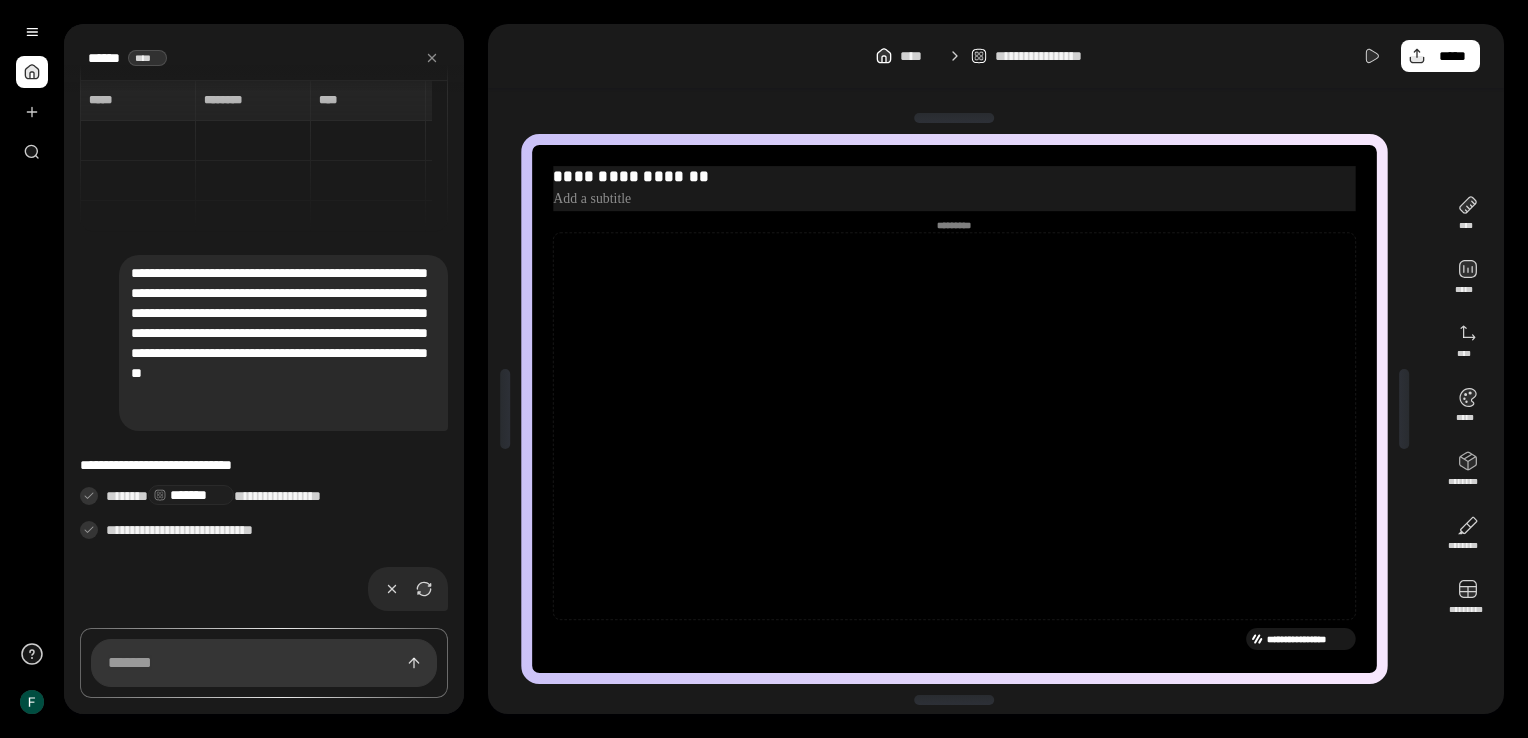 click at bounding box center [954, 198] 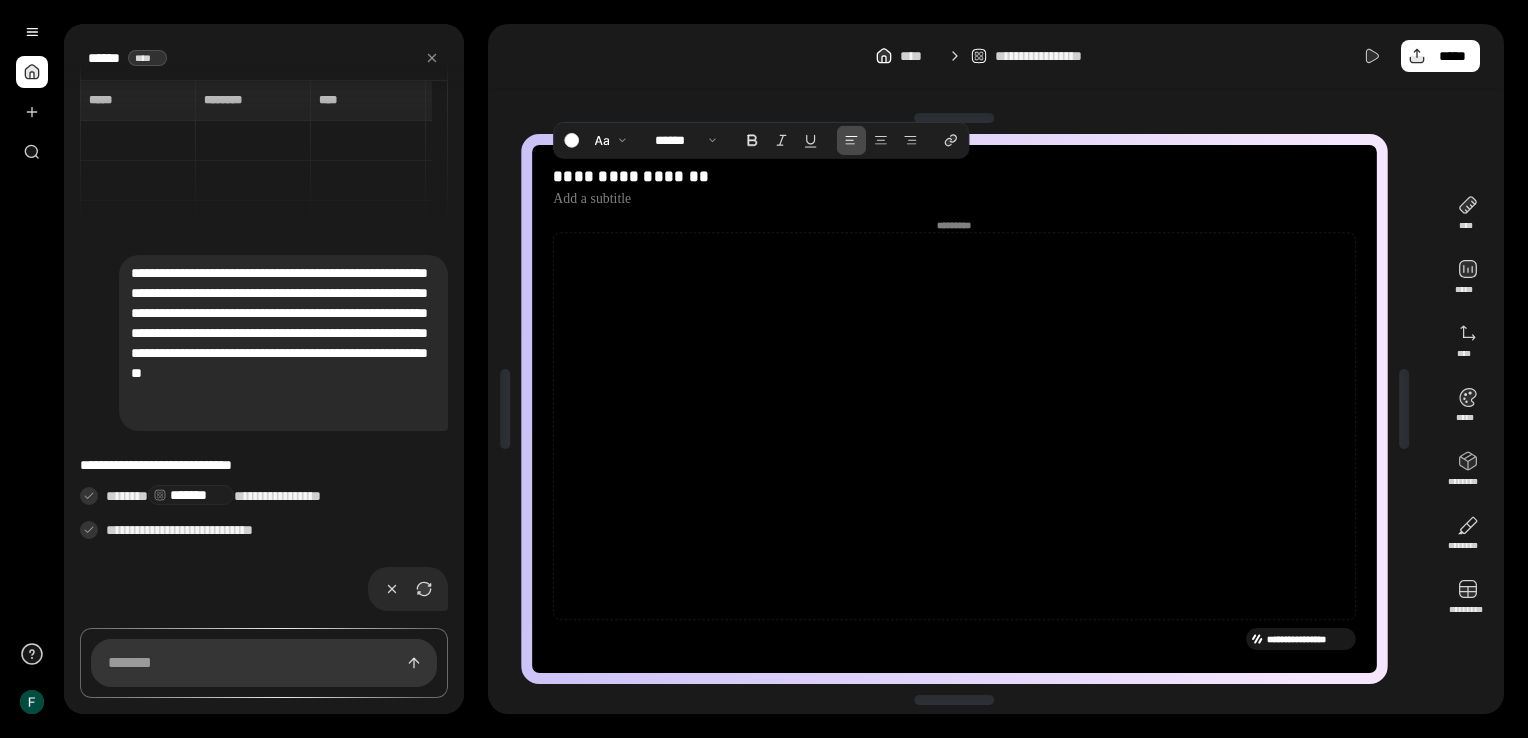 click on "**********" at bounding box center [1309, 639] 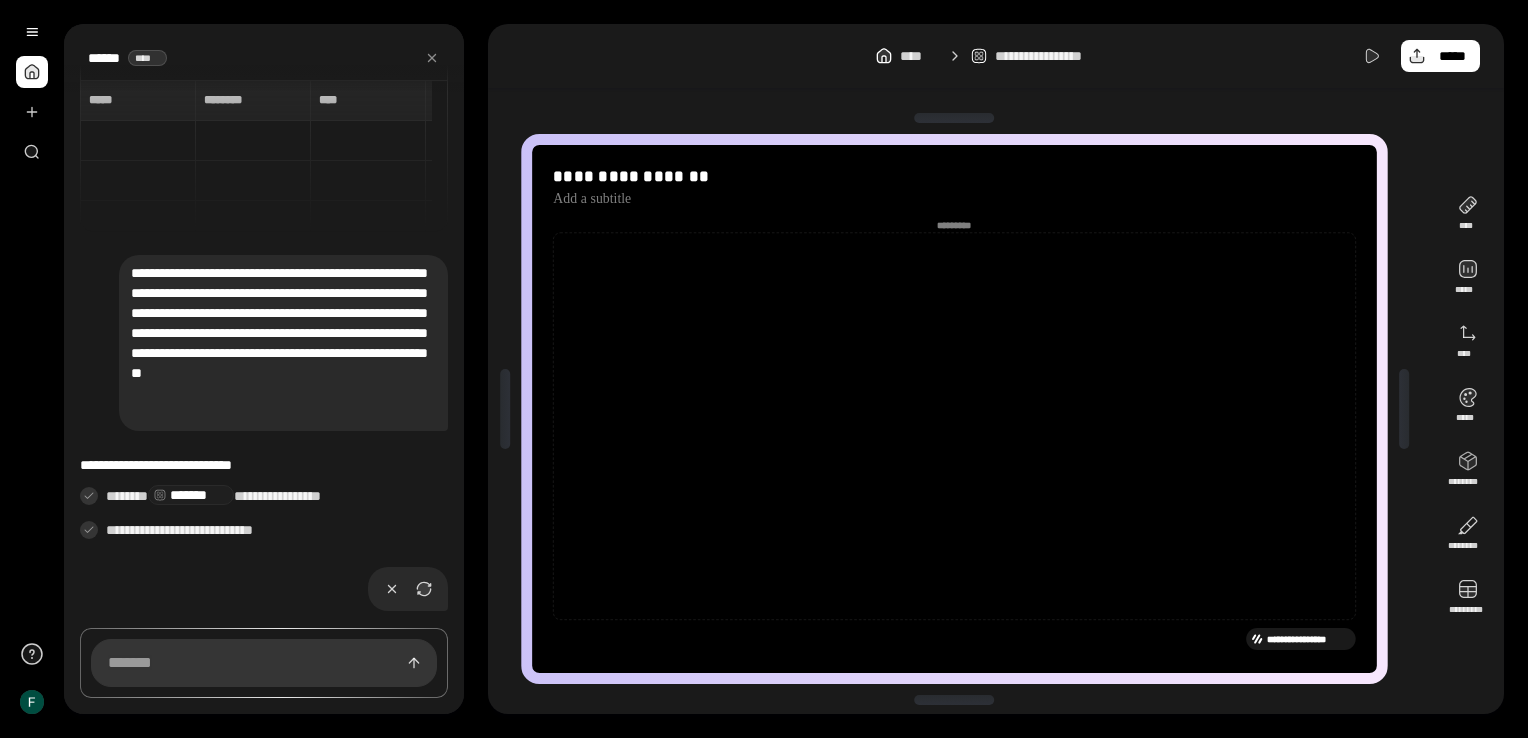 click on "**********" at bounding box center [1309, 639] 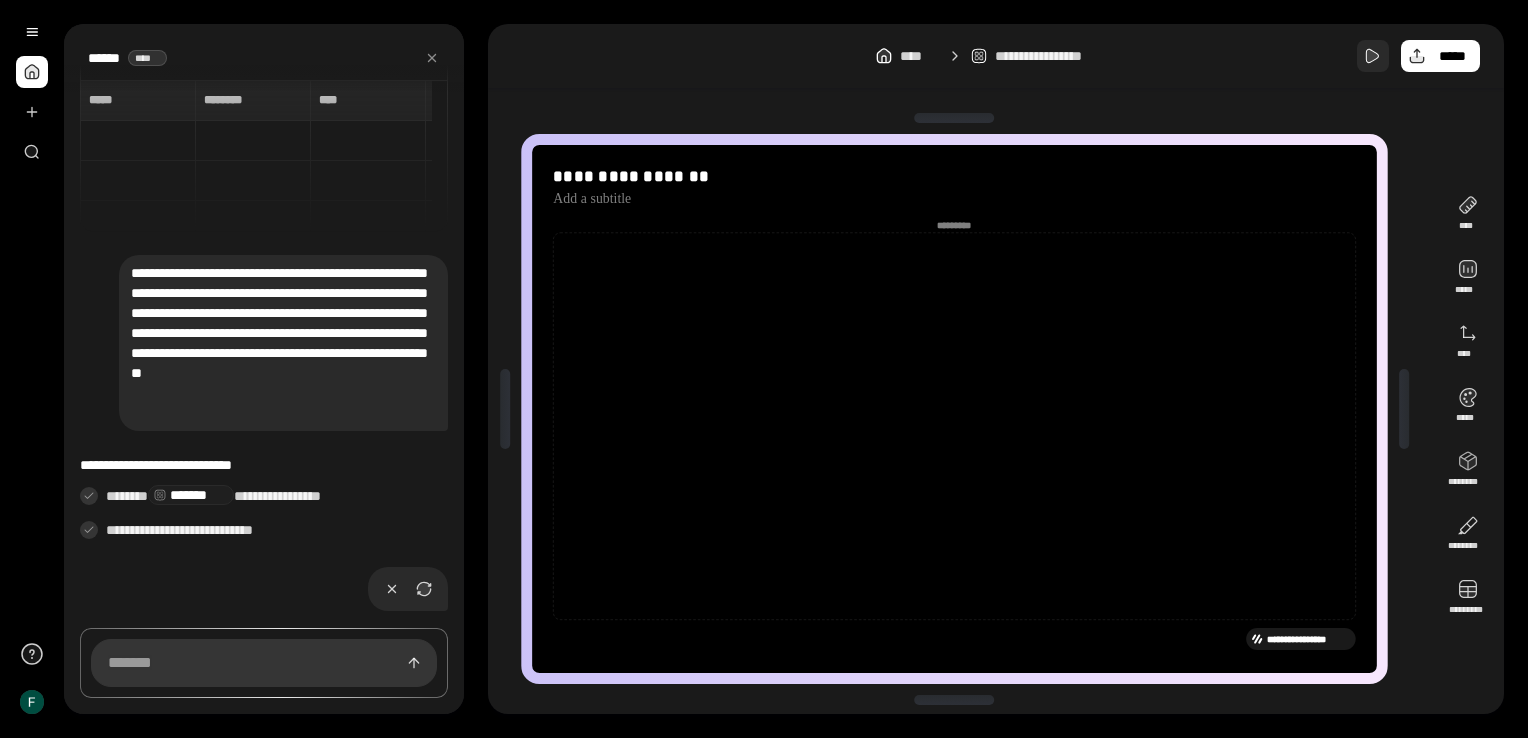 click at bounding box center [1373, 56] 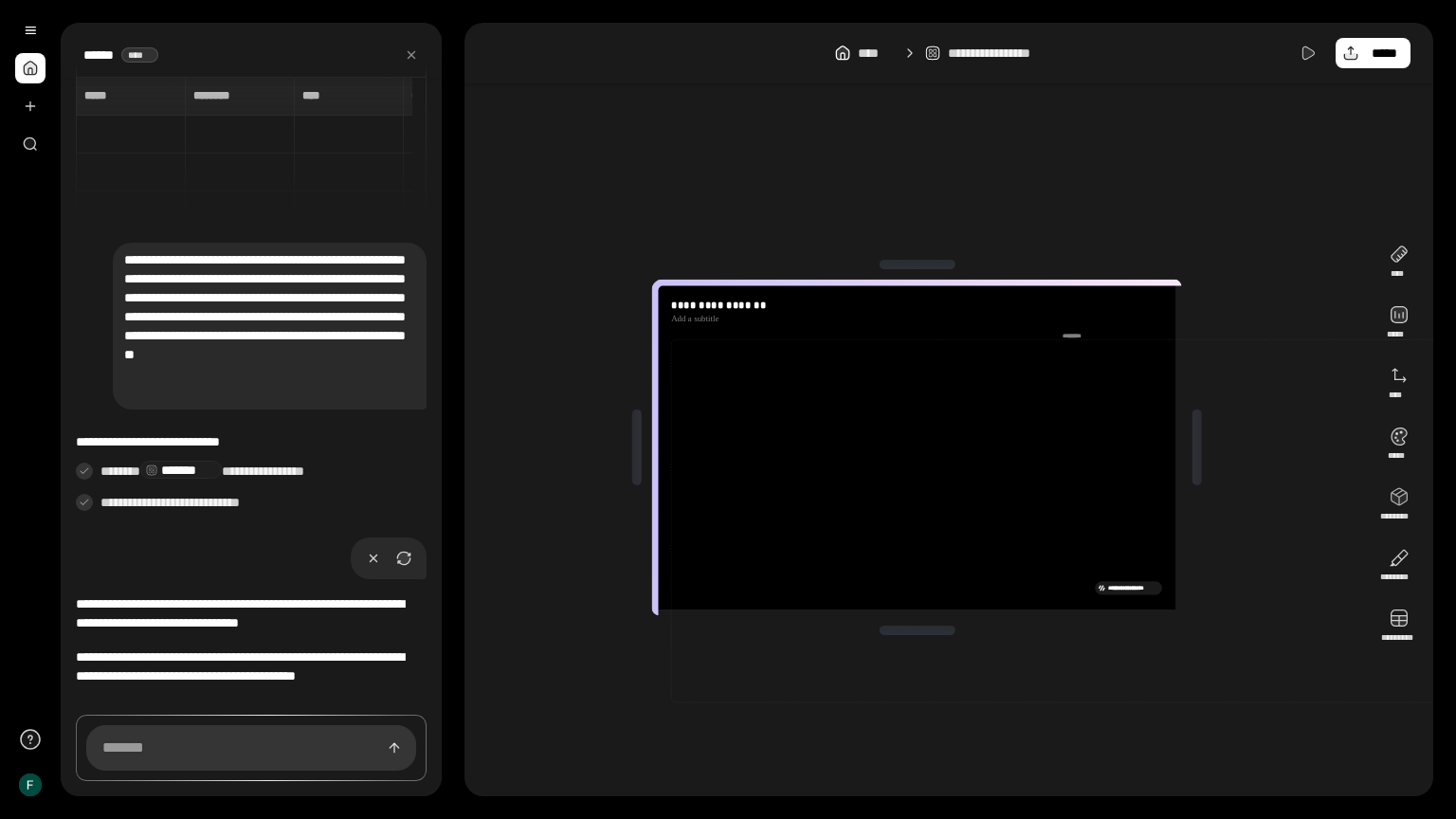 click on "**********" at bounding box center (1133, 588) 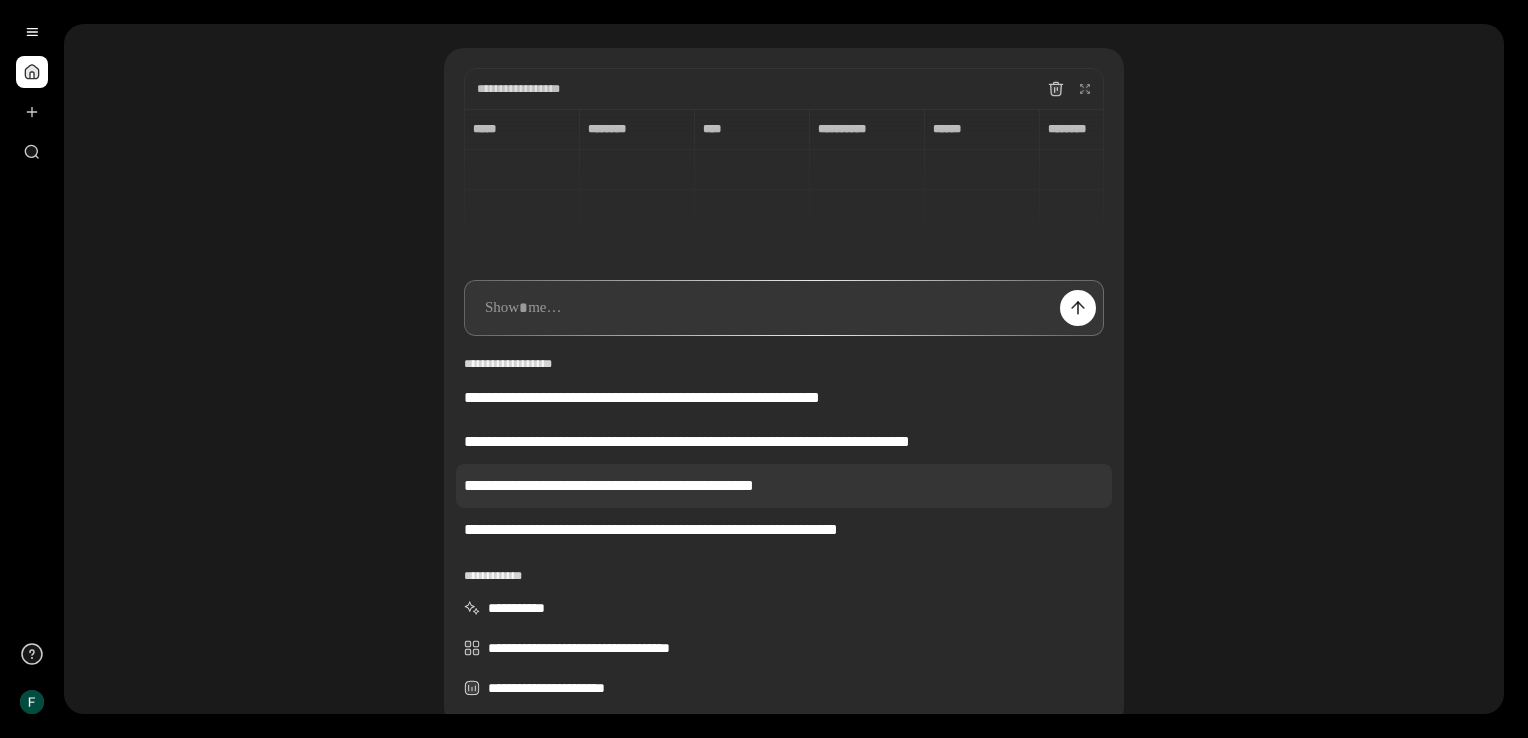 scroll, scrollTop: 248, scrollLeft: 0, axis: vertical 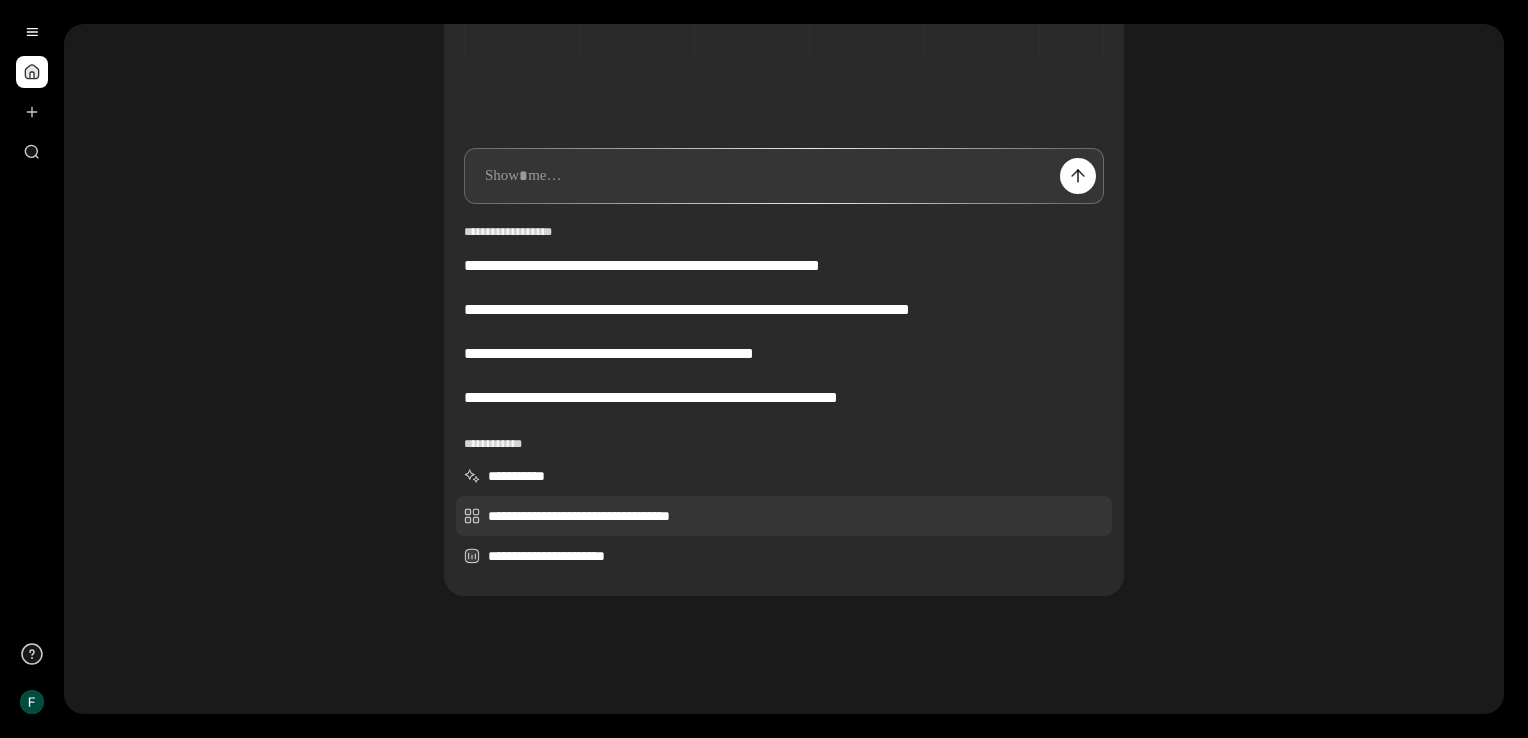 click on "**********" at bounding box center [784, 516] 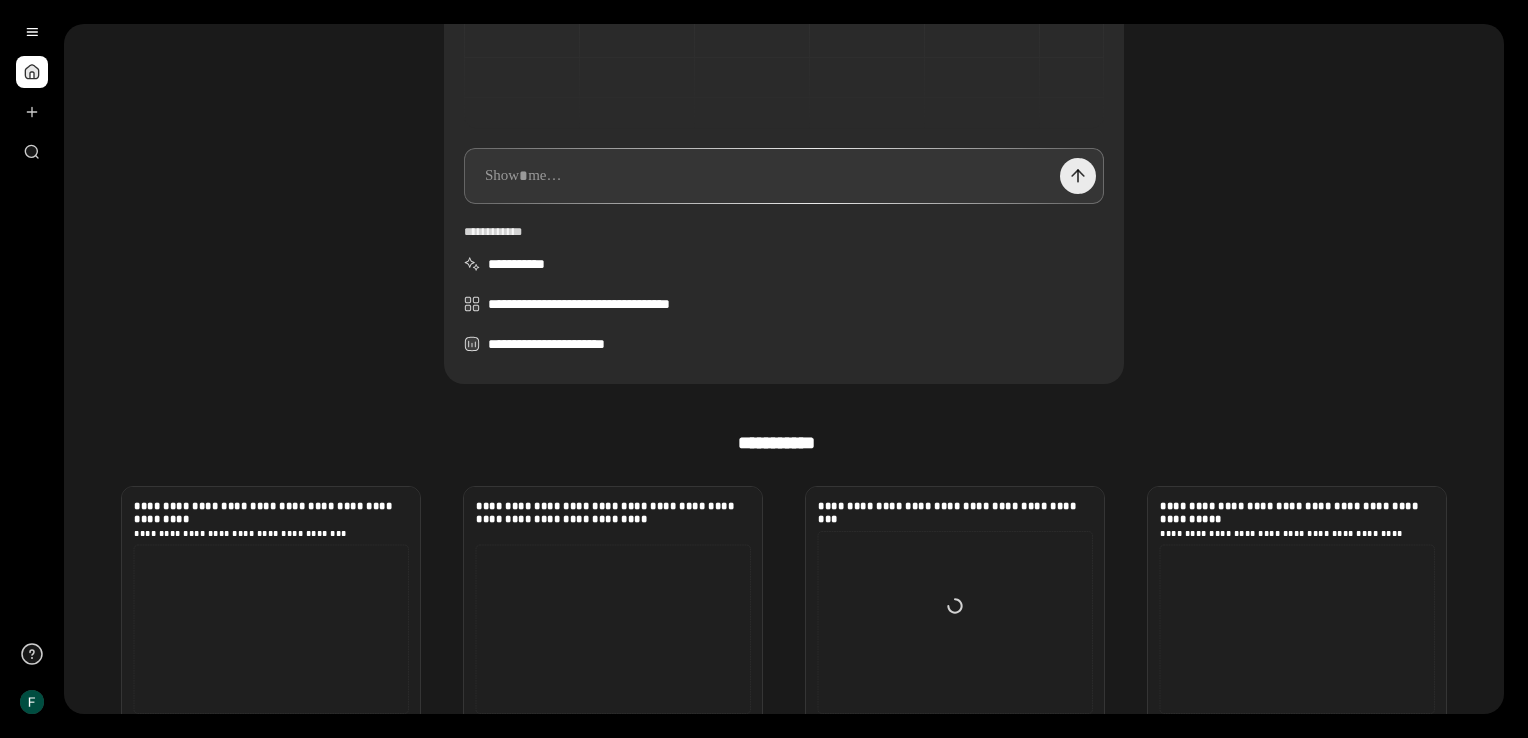 click at bounding box center (1078, 176) 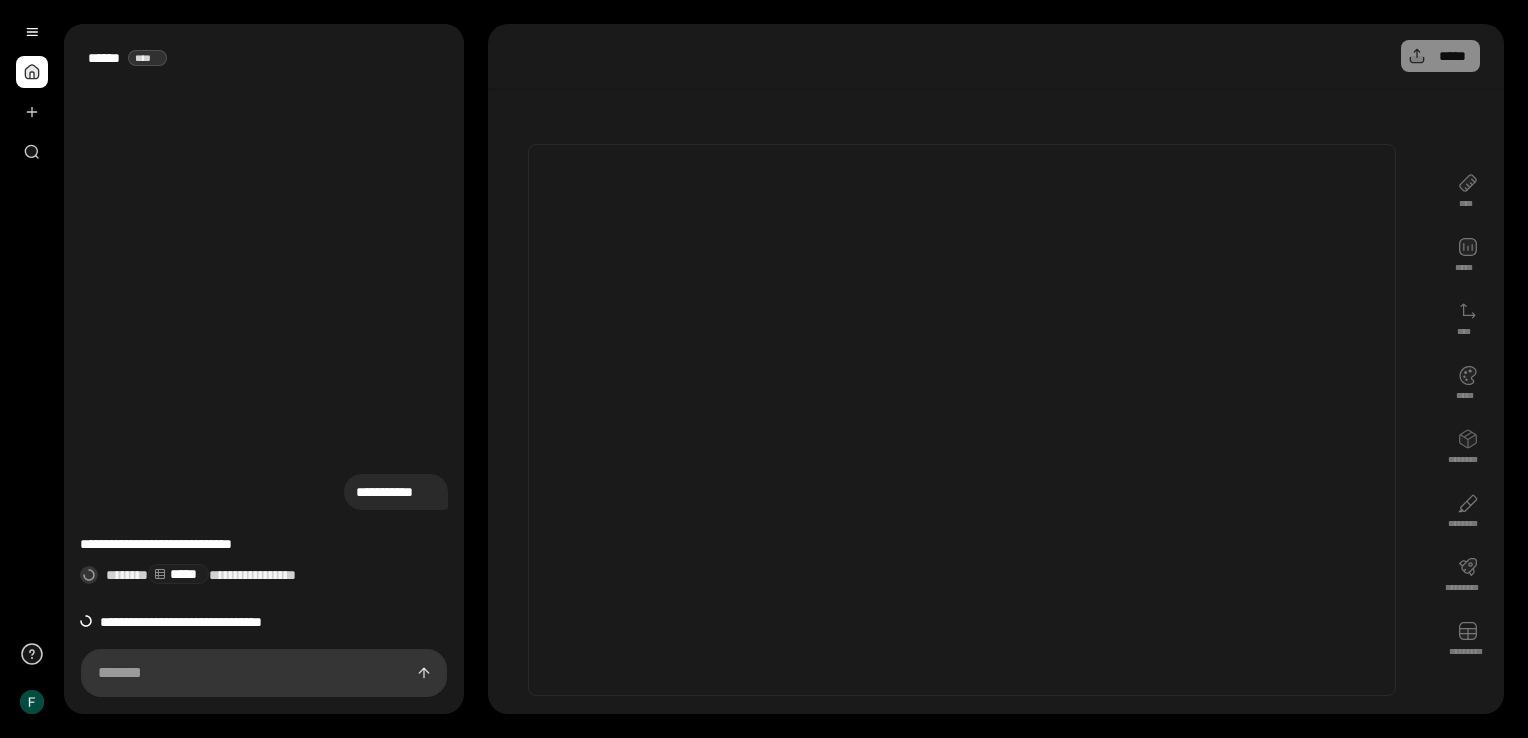 click on "**********" at bounding box center [264, 622] 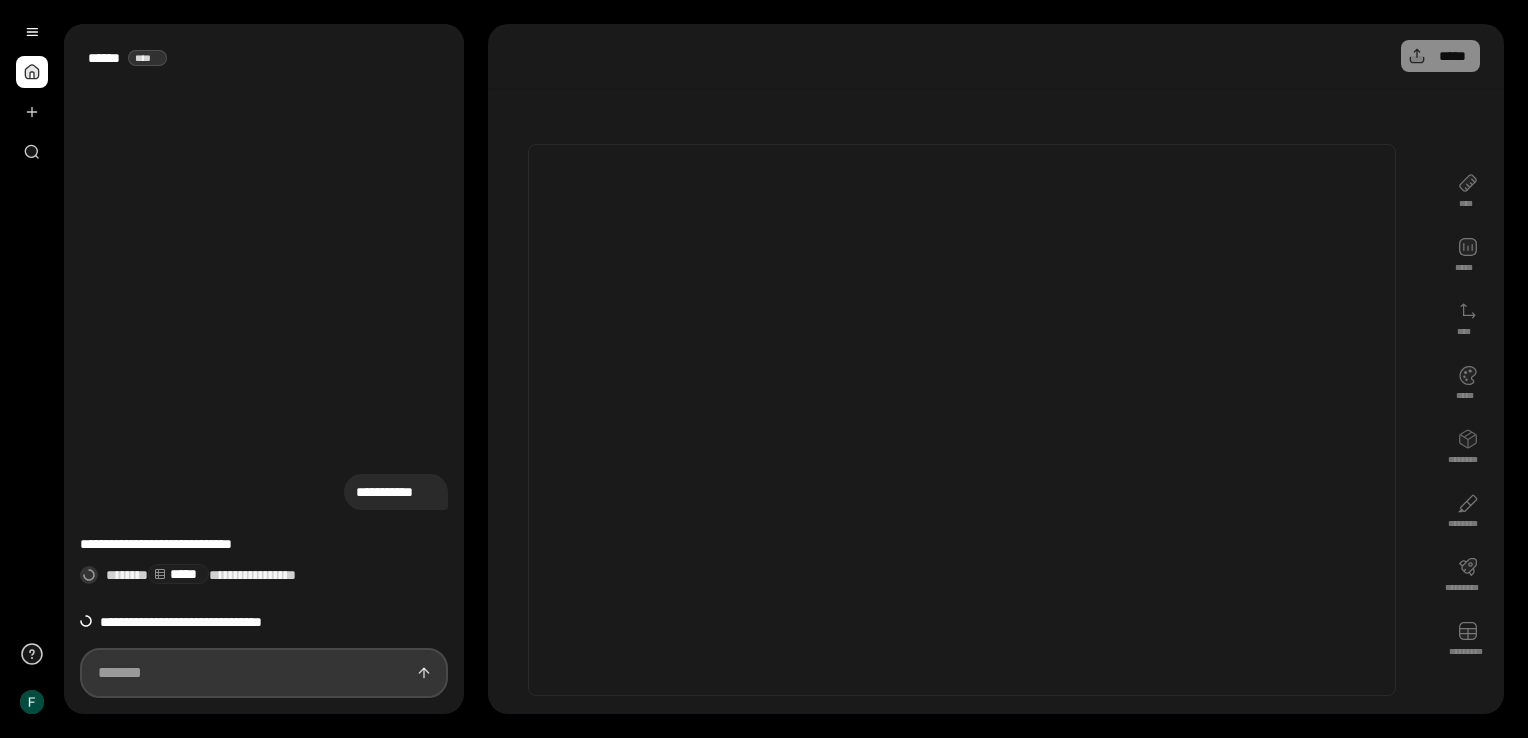 click at bounding box center [264, 673] 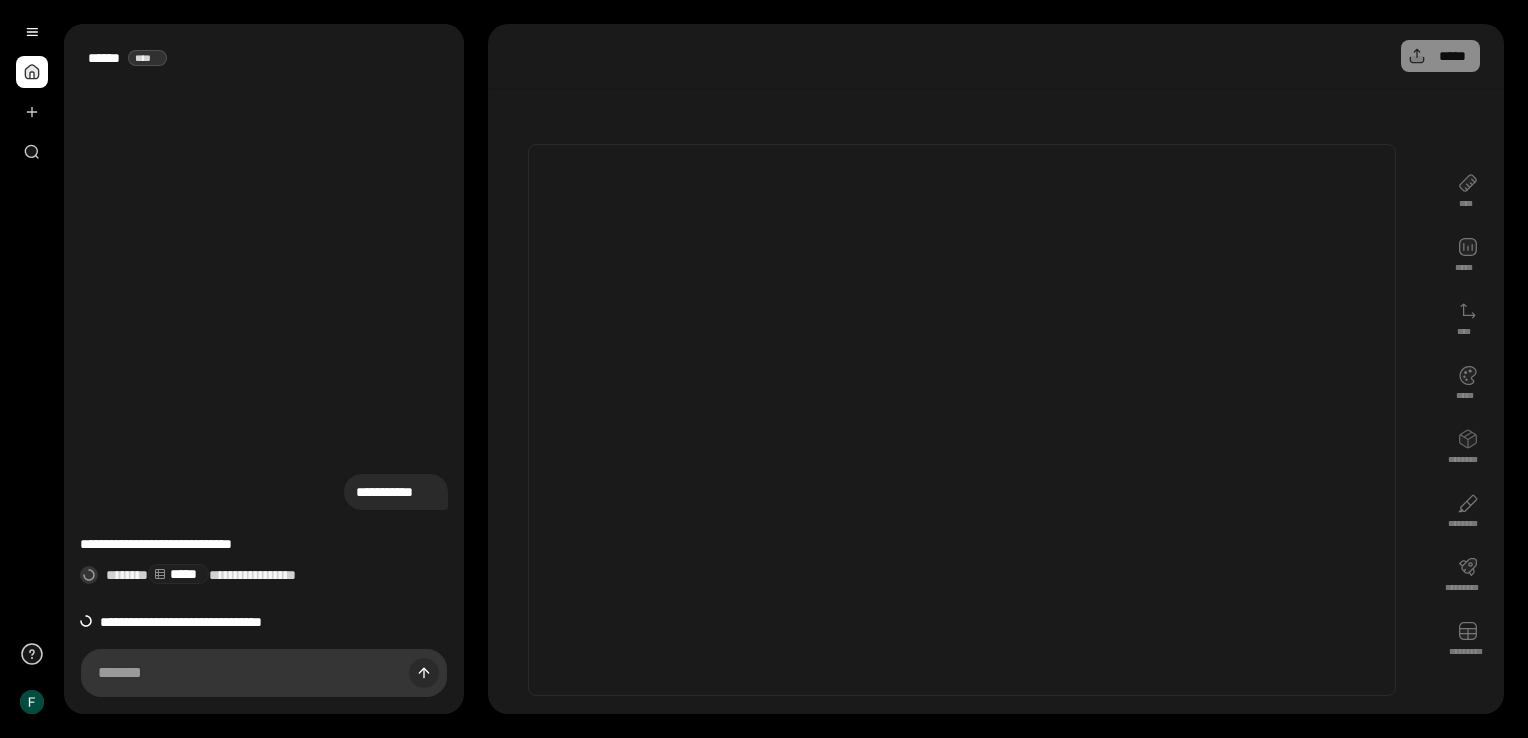 click at bounding box center (424, 673) 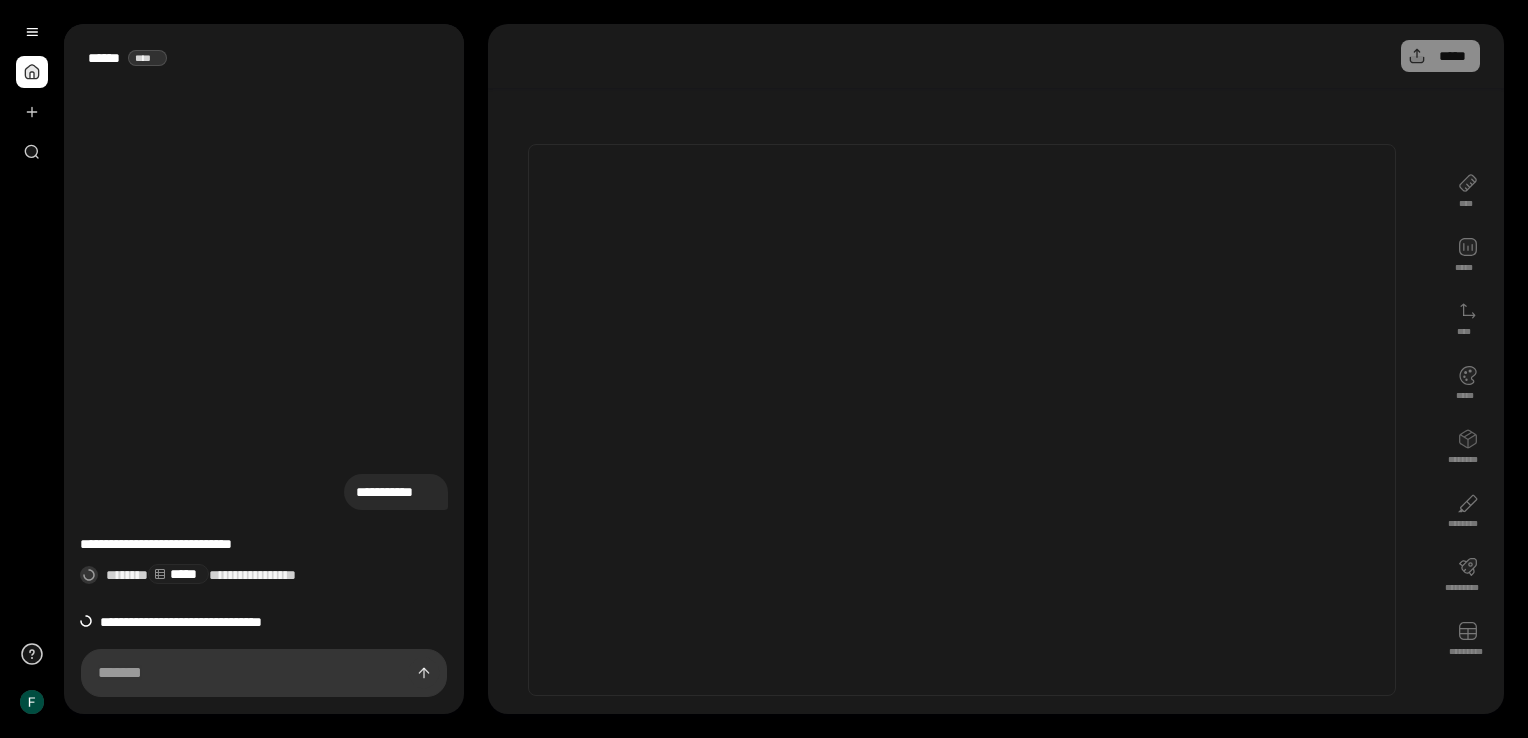 click on "**** ***** **** ***** ******** ******** ********* *********" at bounding box center [1468, 420] 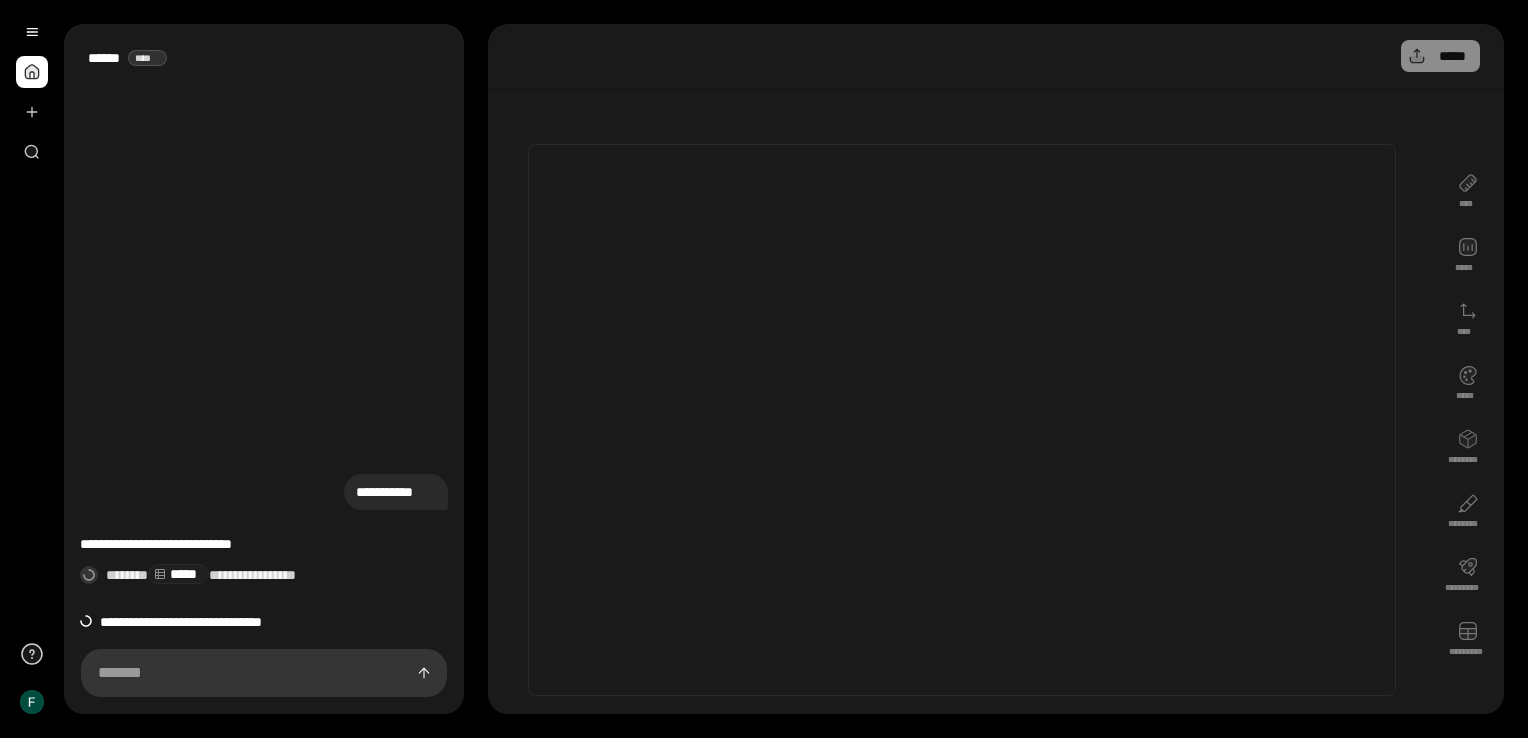 click on "**********" at bounding box center [396, 492] 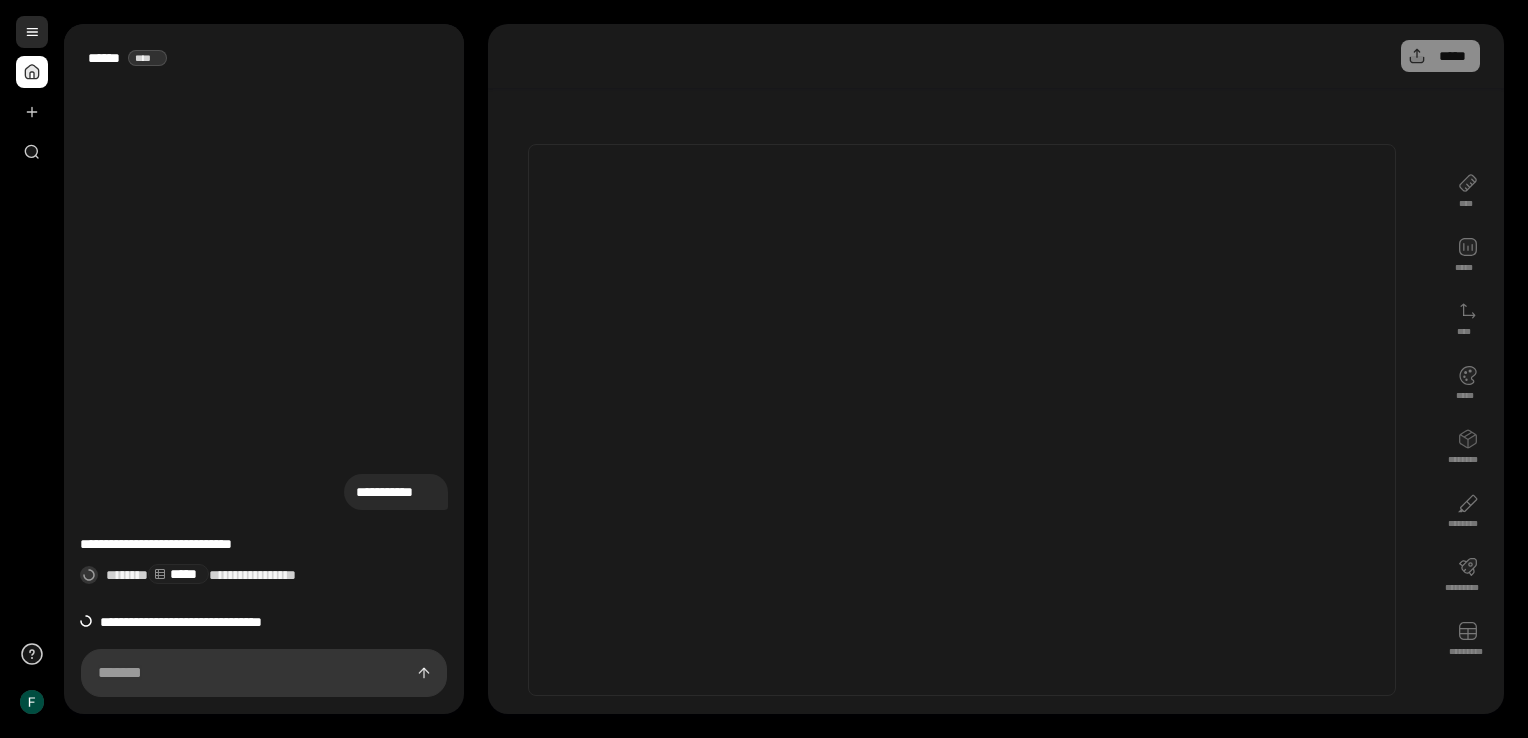 click at bounding box center [32, 92] 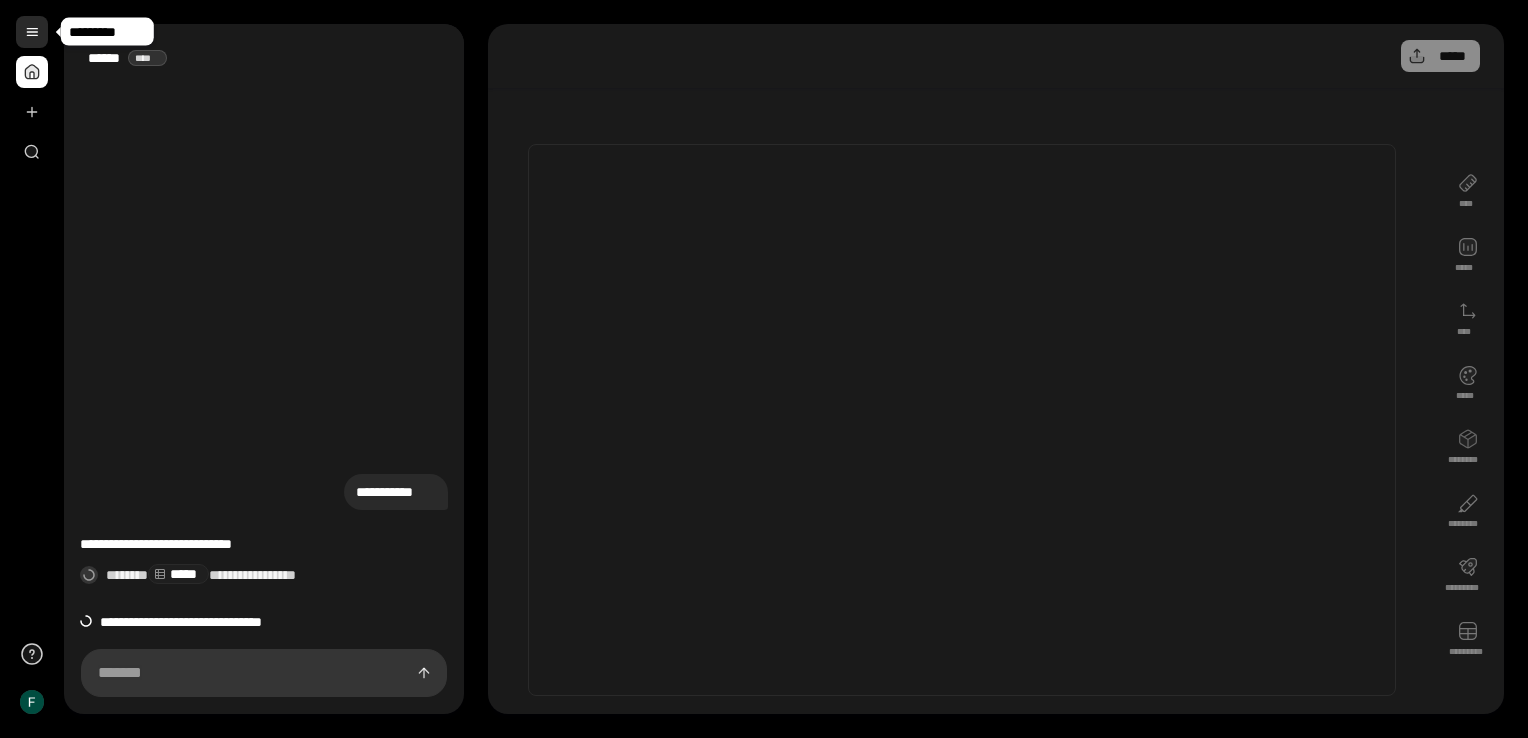 click at bounding box center [32, 32] 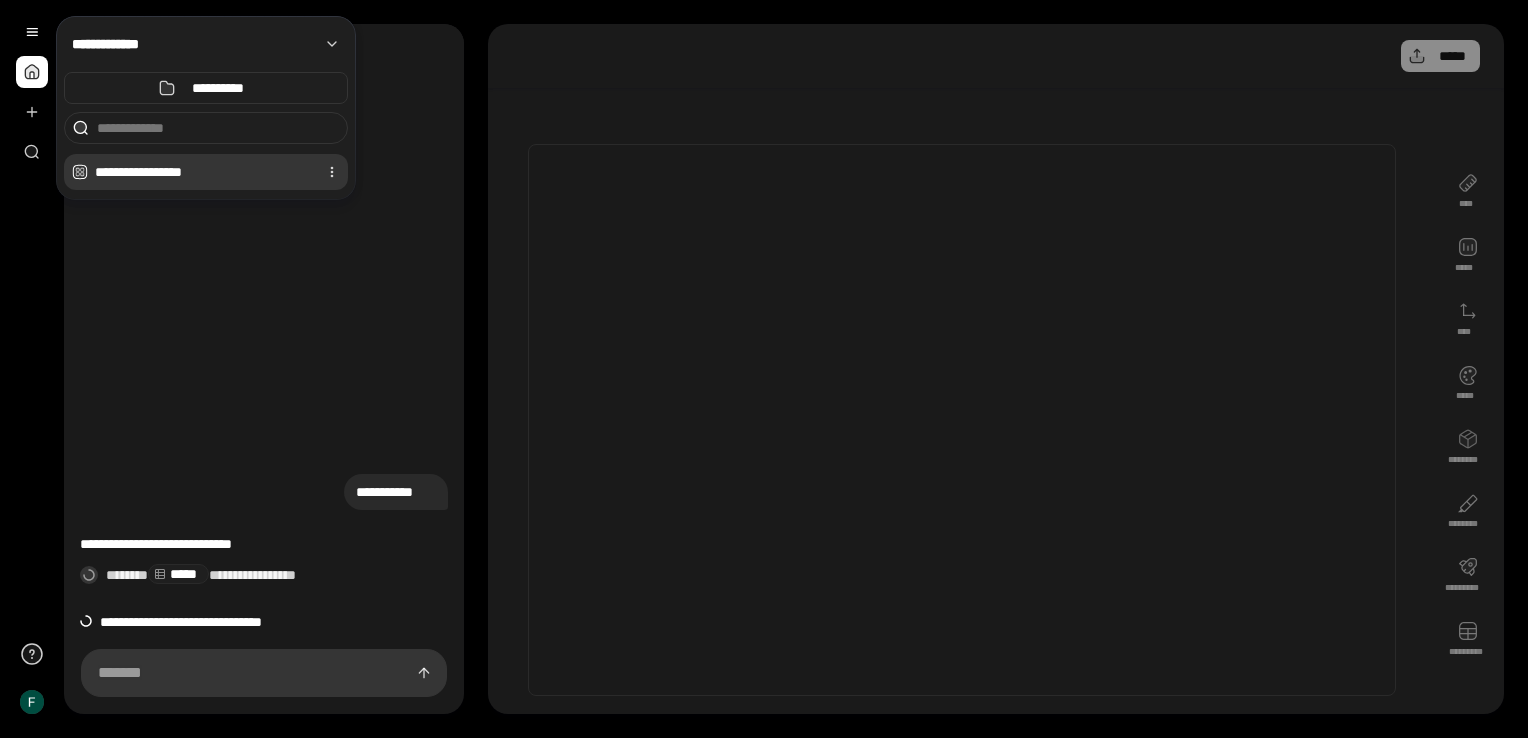 click on "**********" at bounding box center [202, 172] 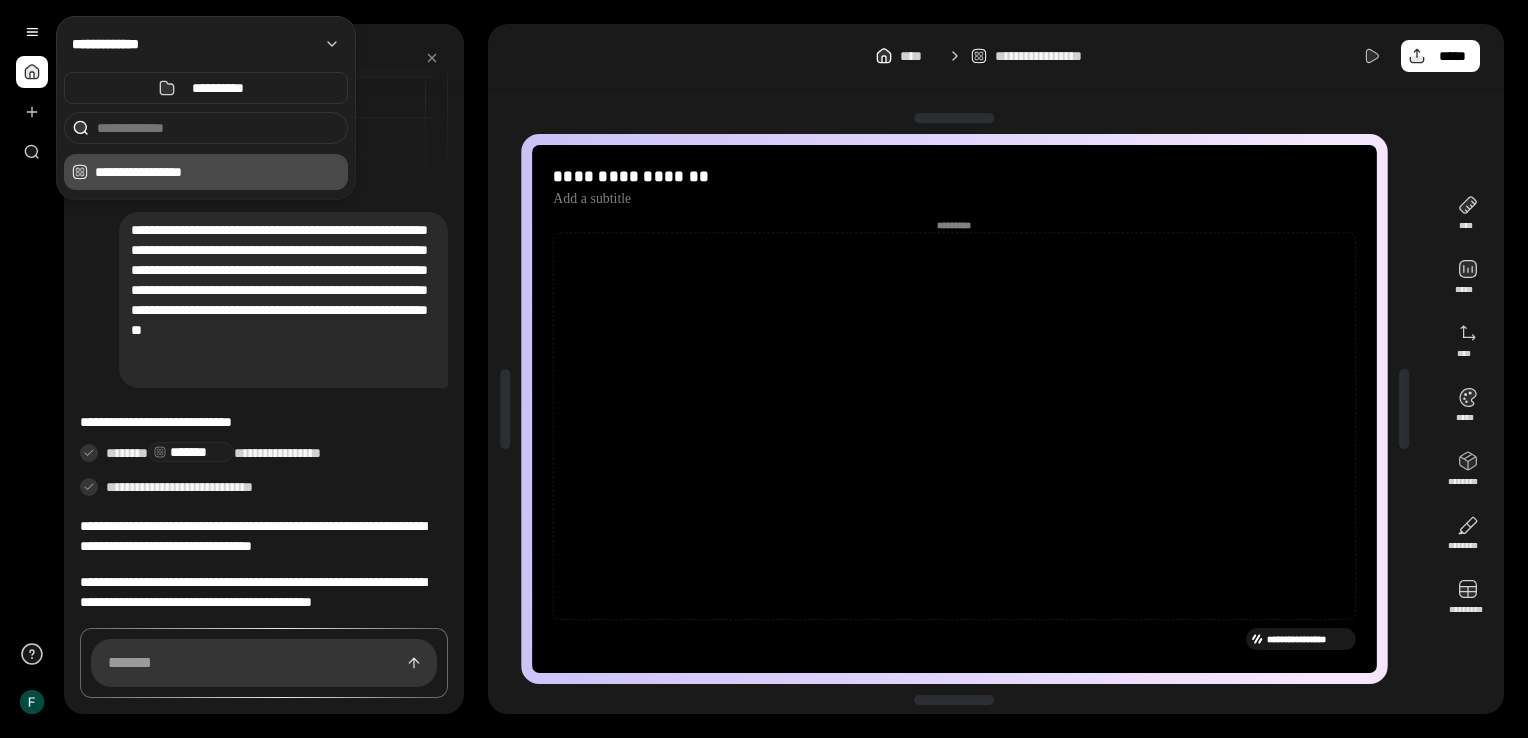 scroll, scrollTop: 0, scrollLeft: 0, axis: both 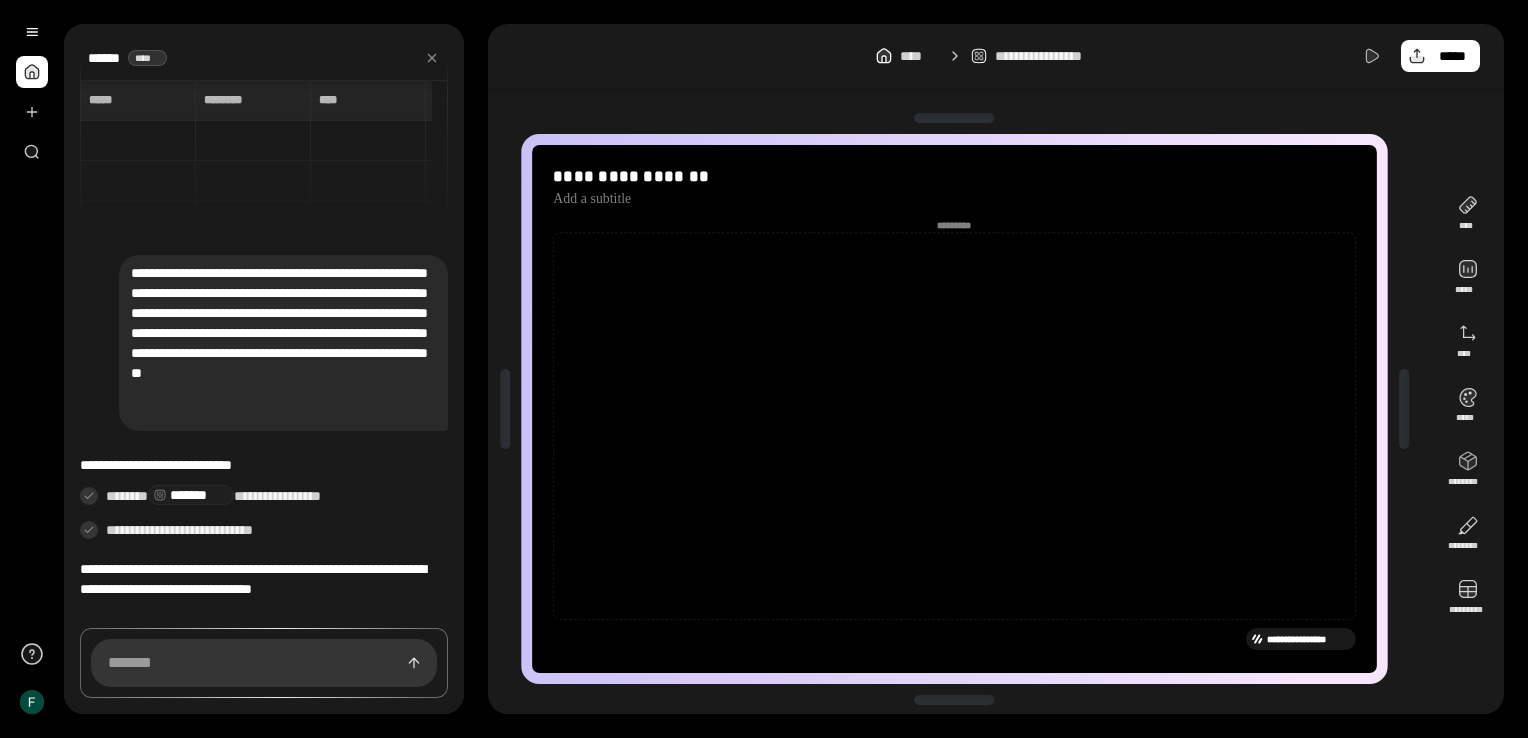 click 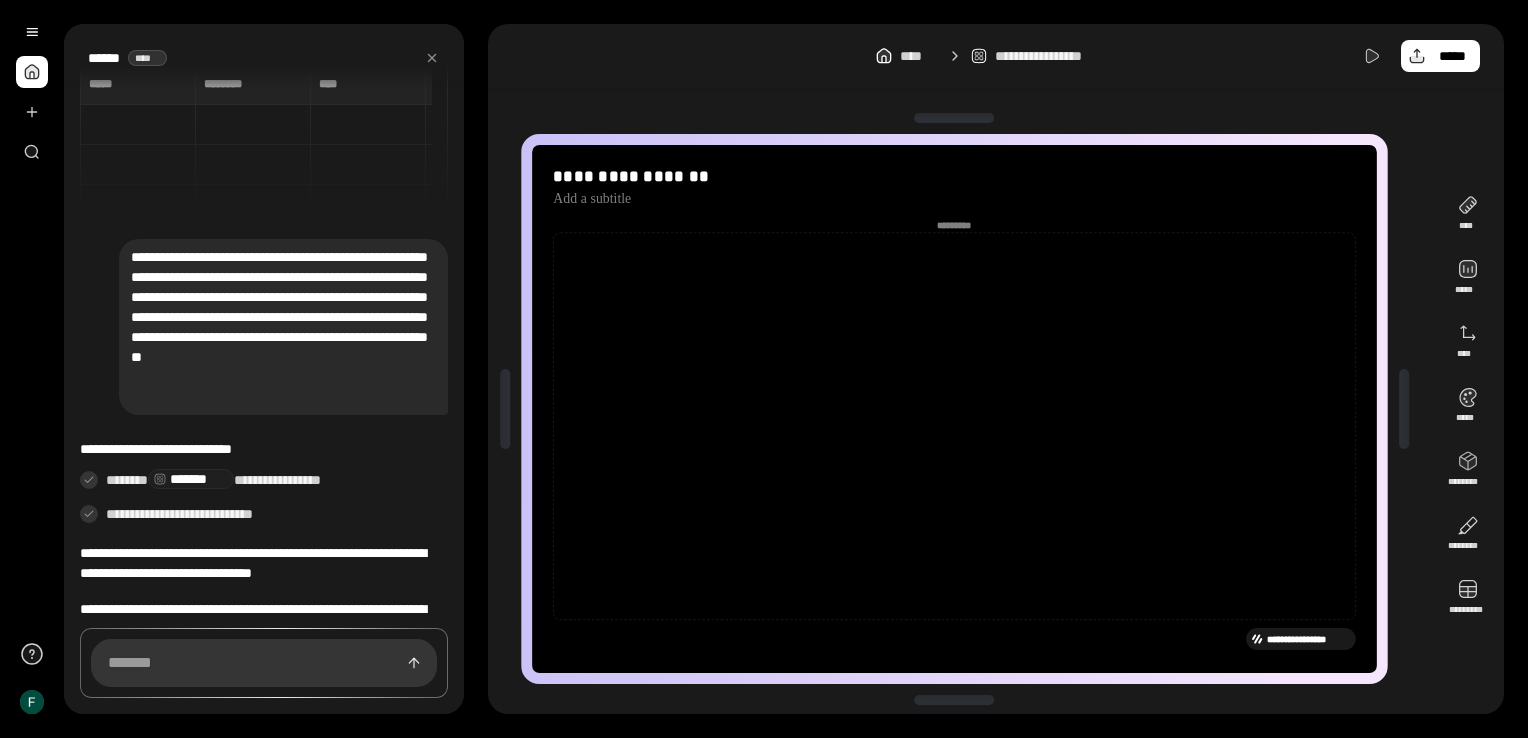 scroll, scrollTop: 0, scrollLeft: 0, axis: both 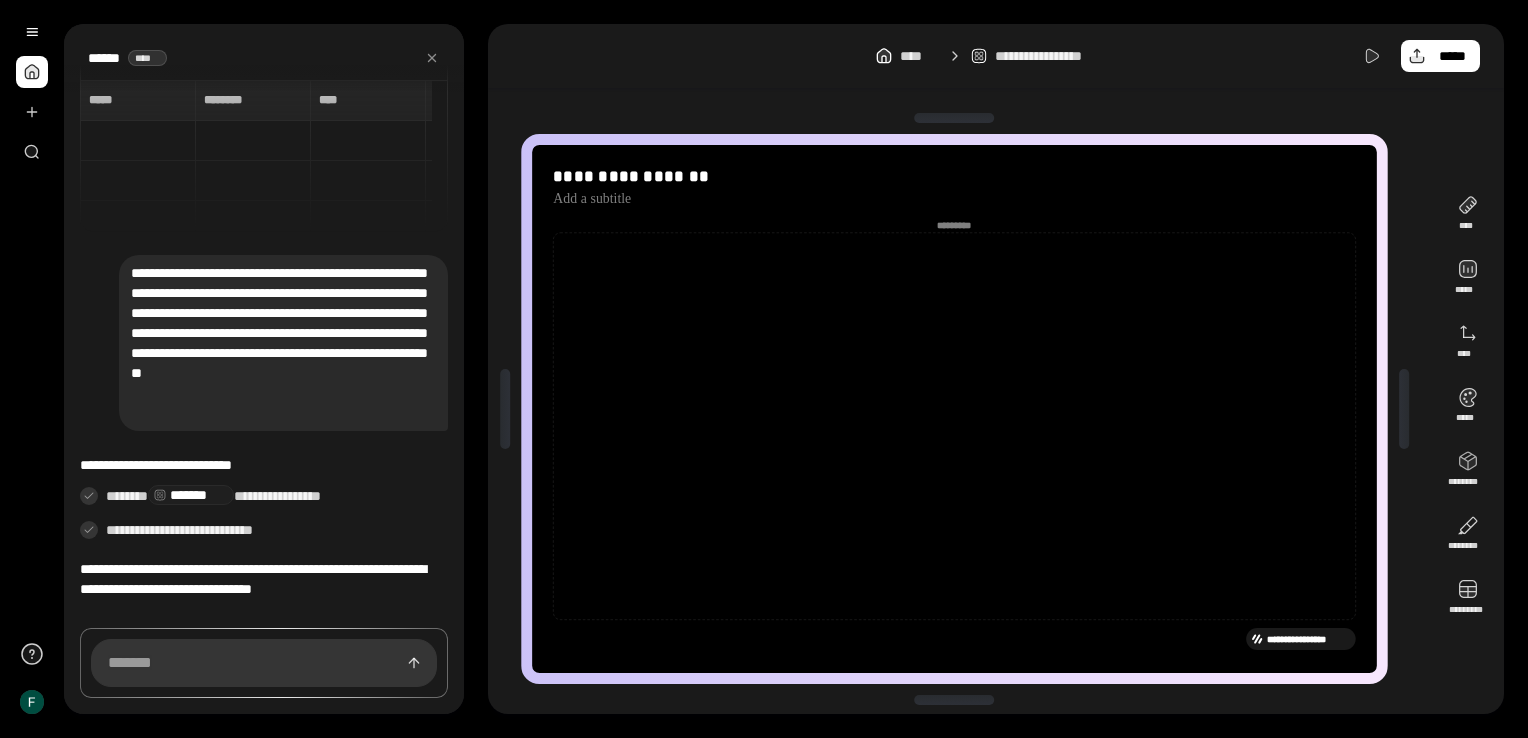 click on "**********" at bounding box center [264, 156] 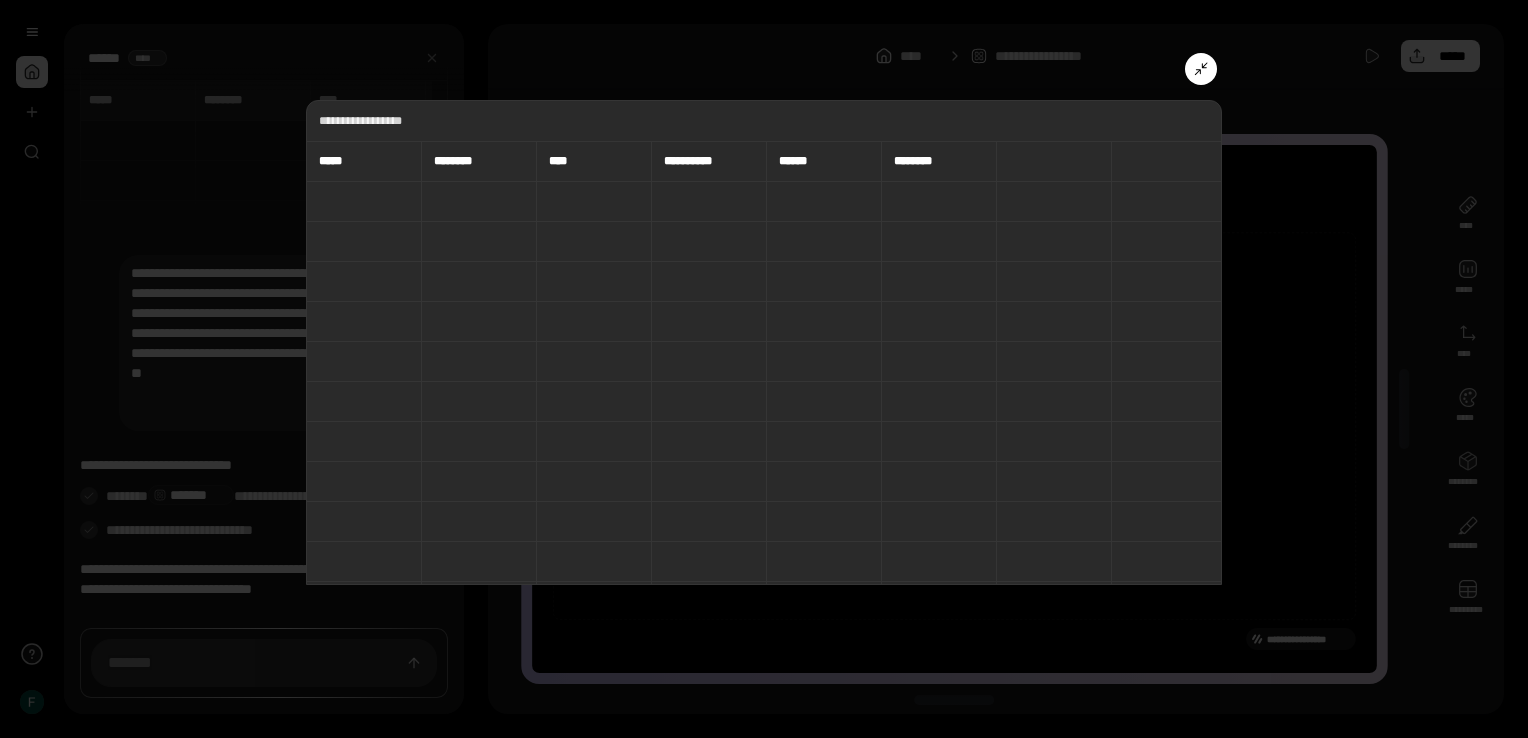 click at bounding box center (364, 202) 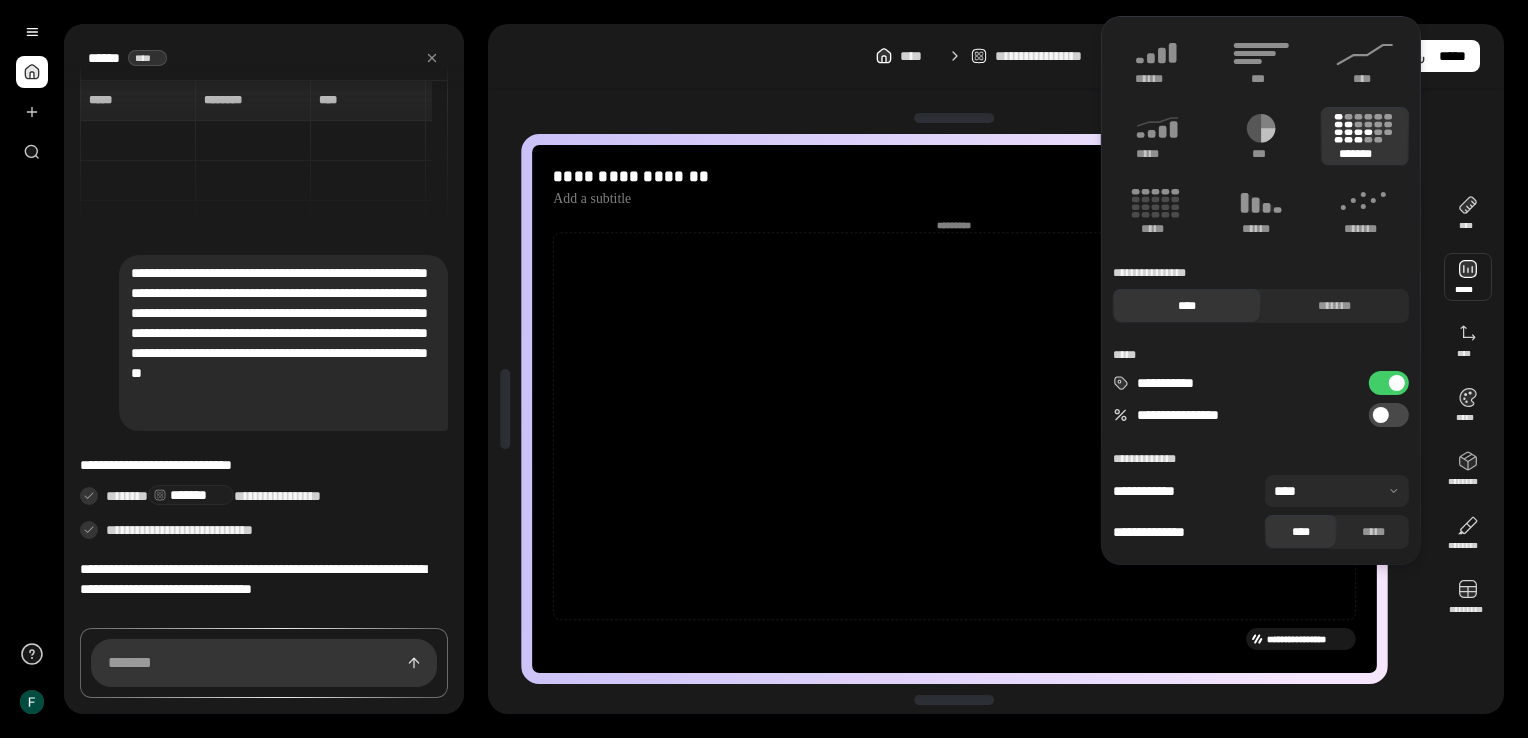 click at bounding box center [1468, 277] 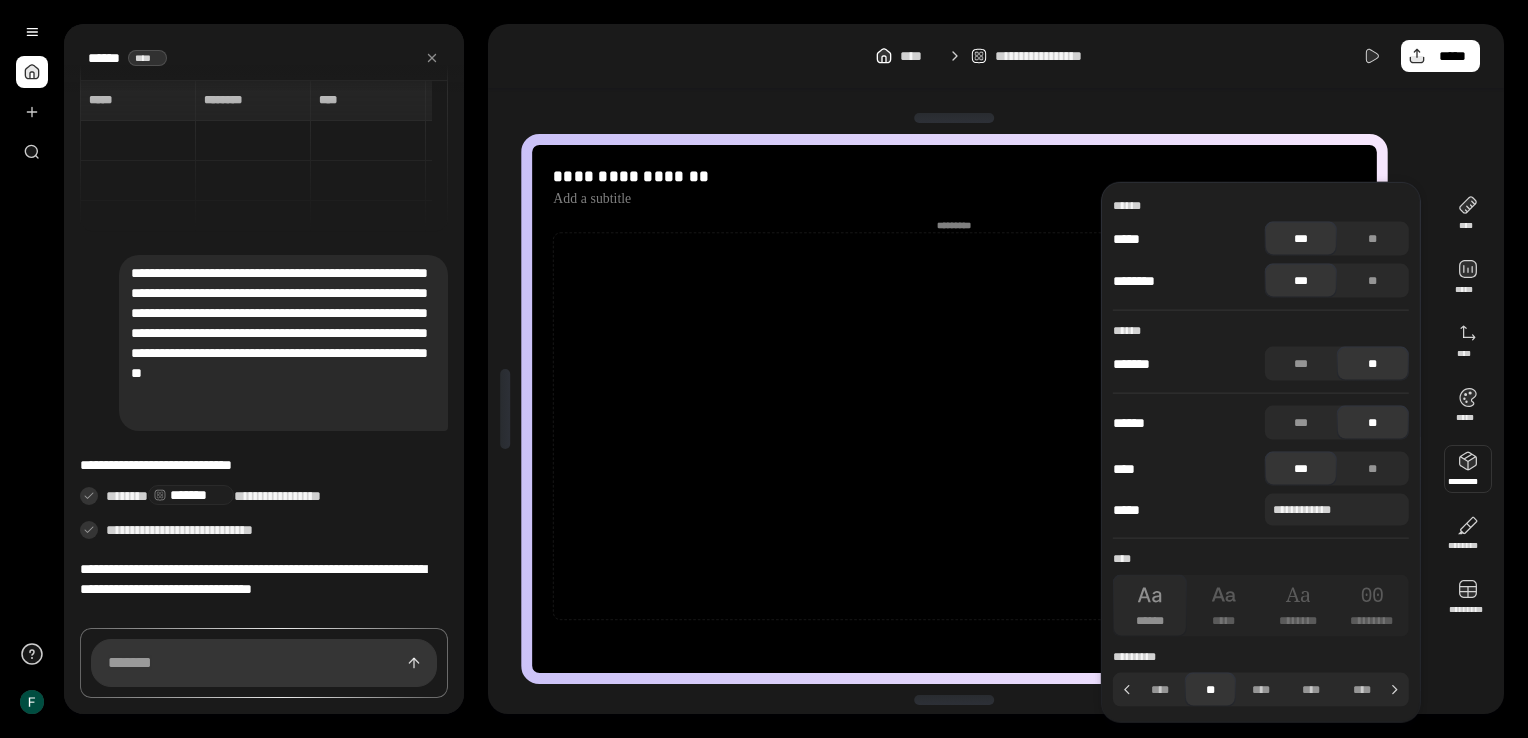 click at bounding box center [1468, 469] 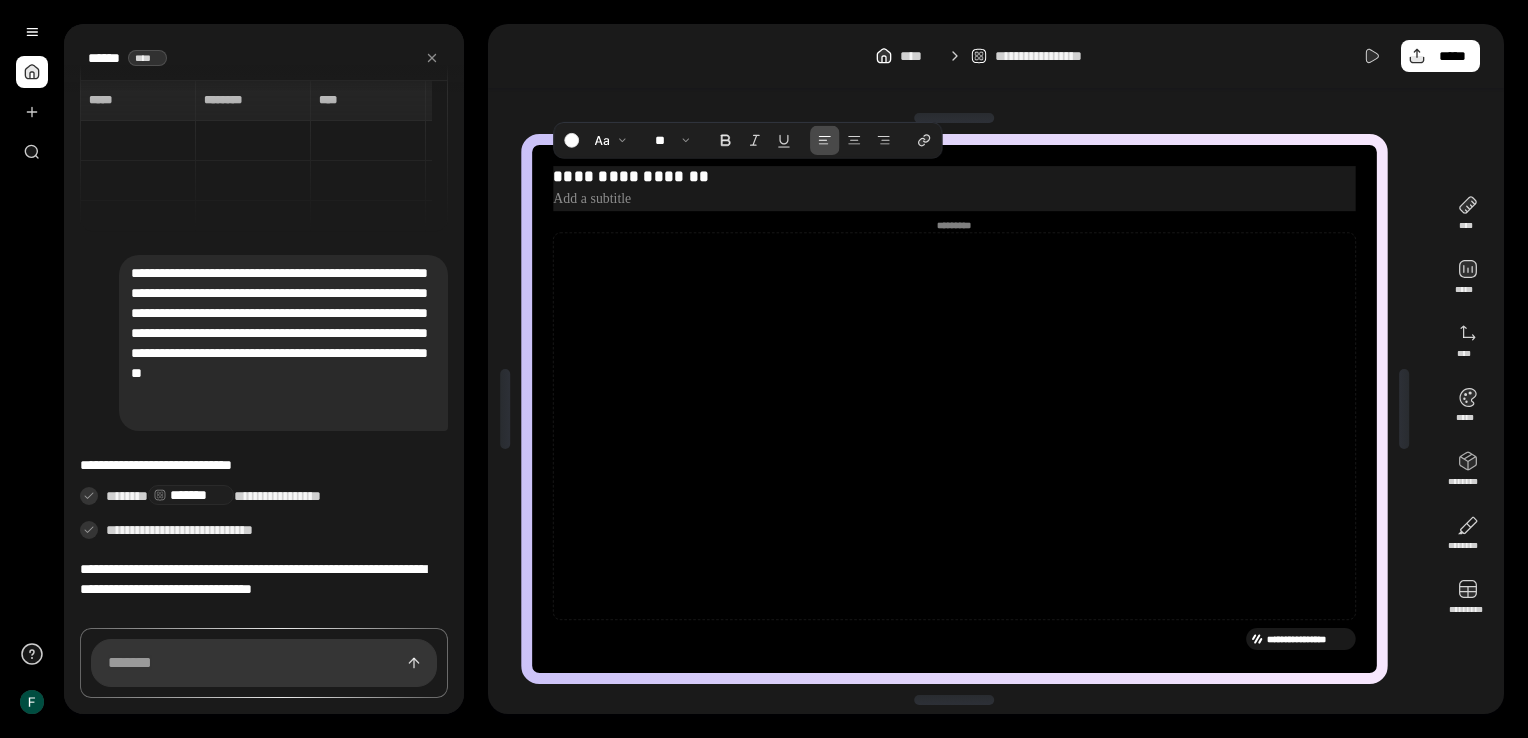 click at bounding box center [954, 198] 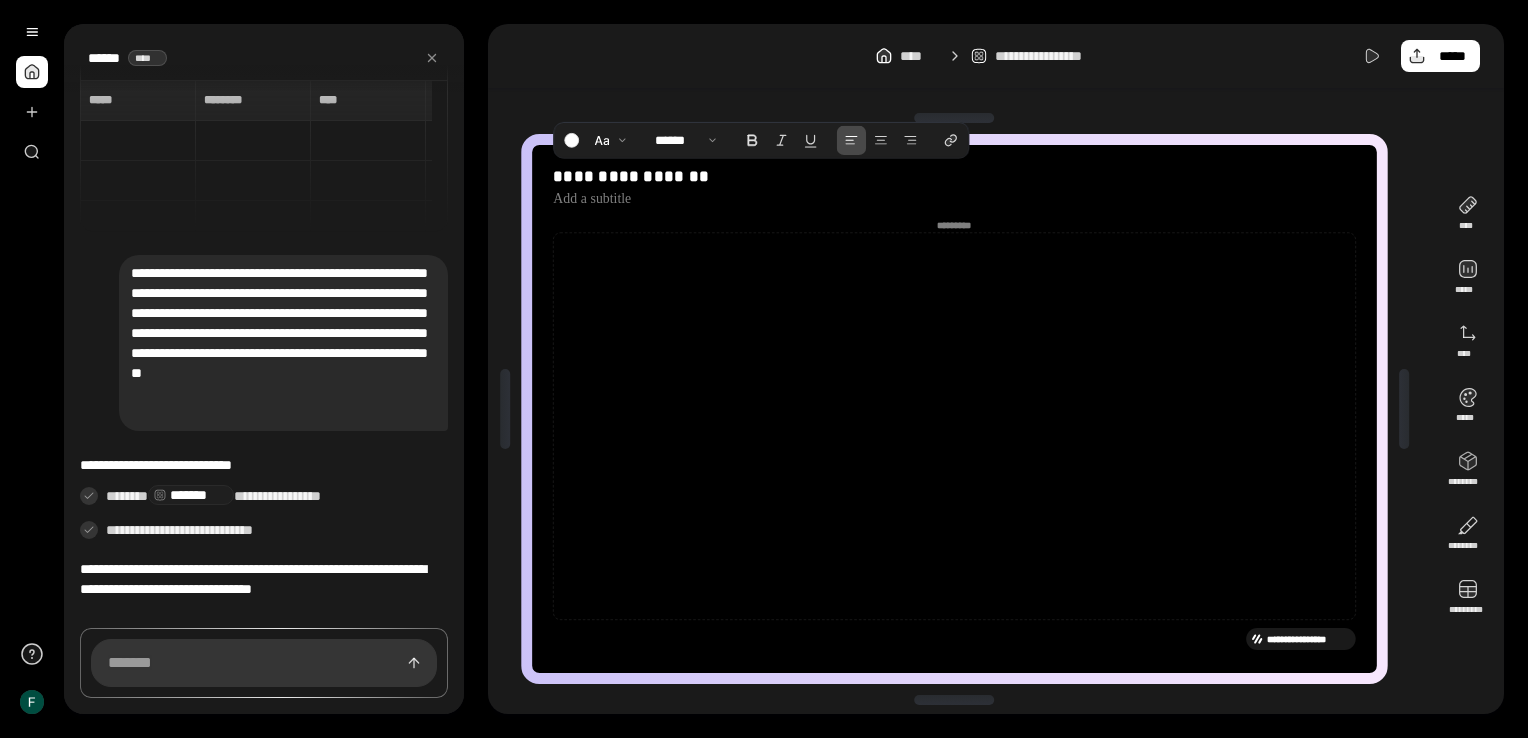 click on "*********" 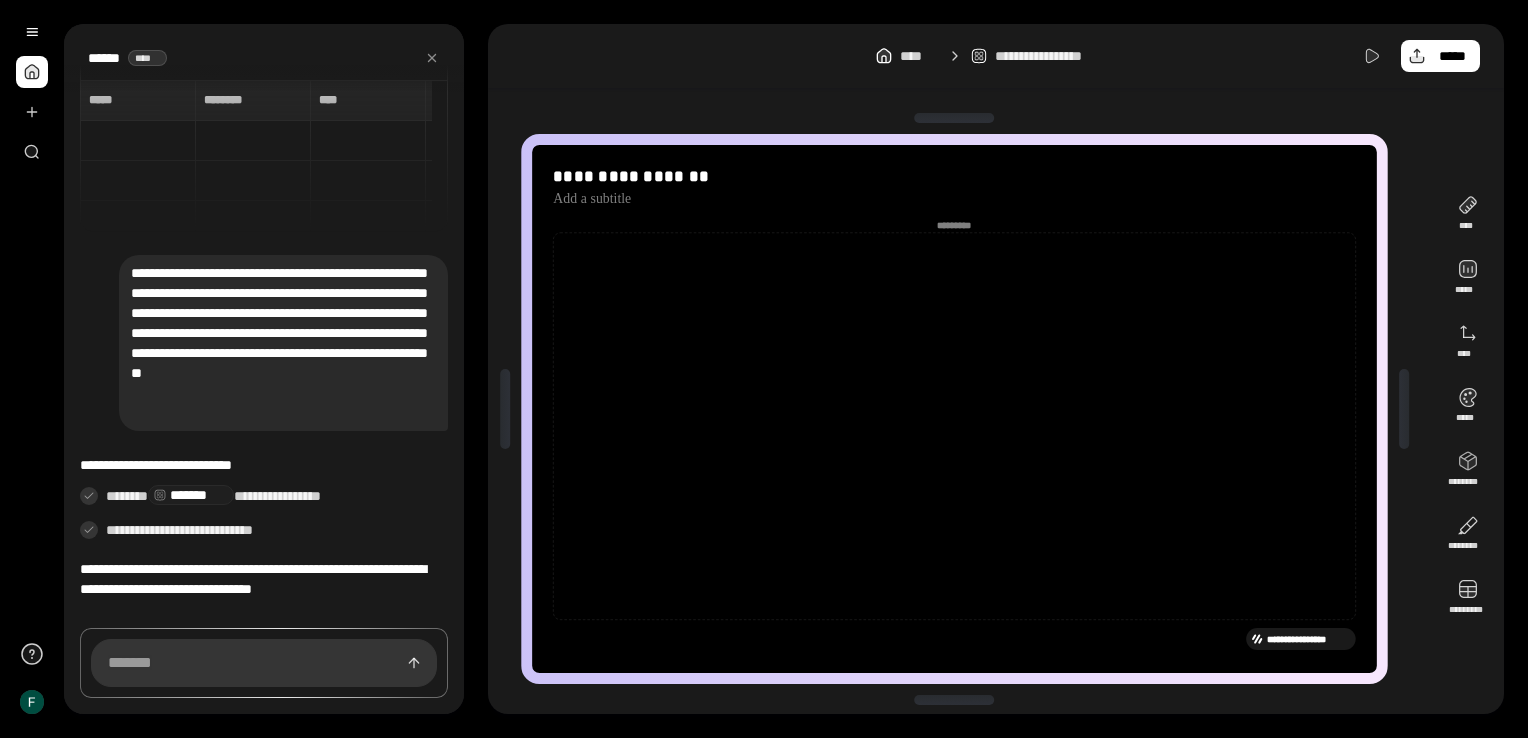 click on "**********" at bounding box center [1309, 639] 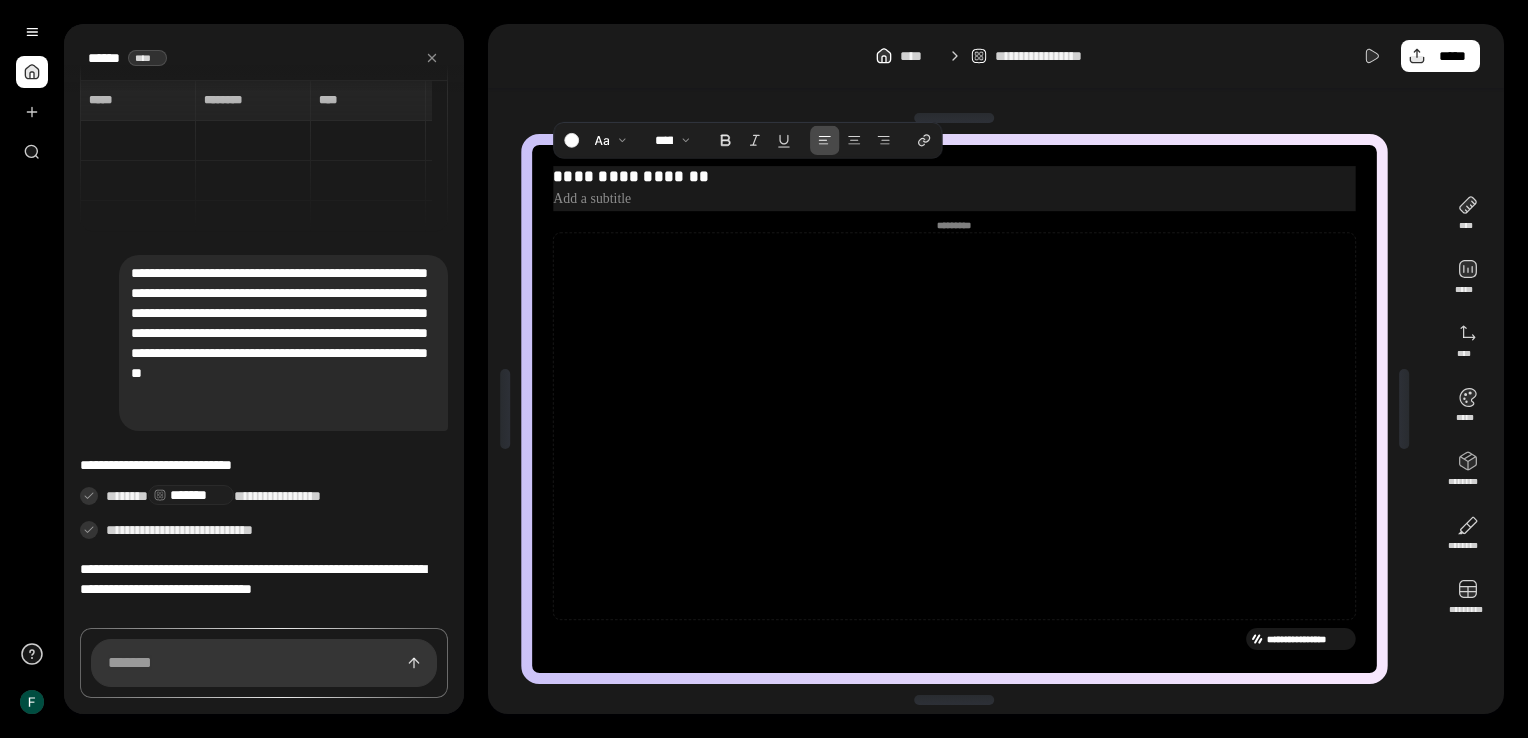 click on "**********" at bounding box center (954, 176) 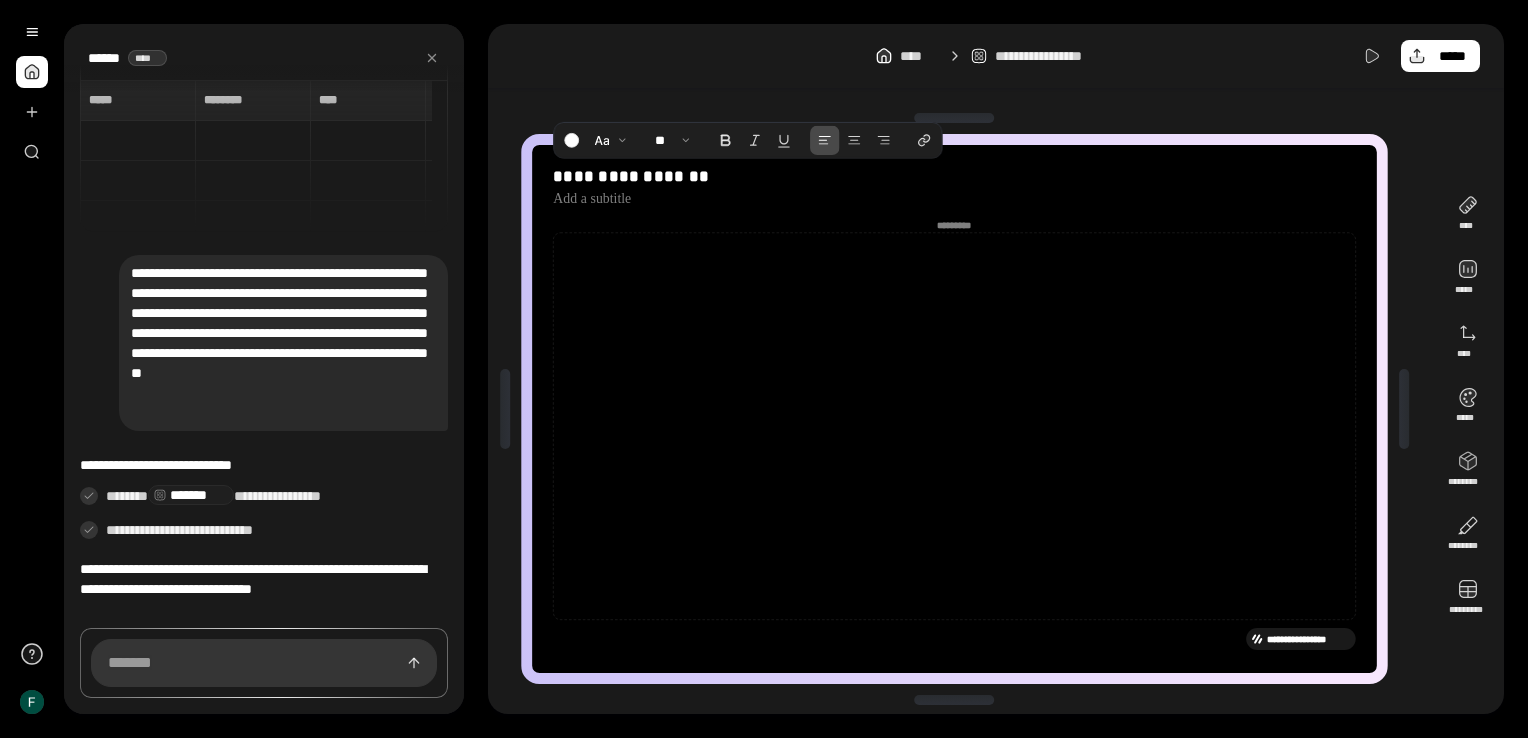 click on "**********" at bounding box center (264, 156) 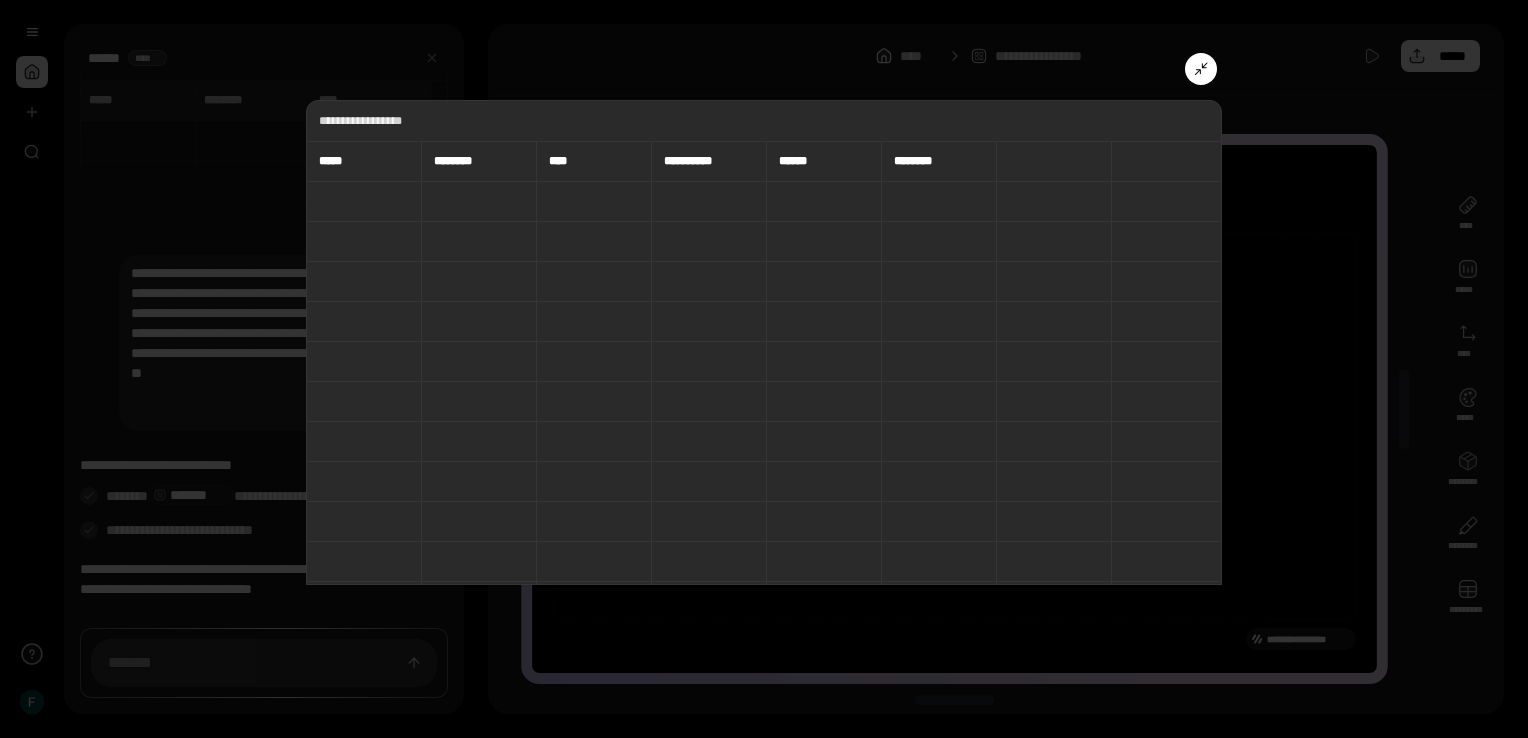click on "*****" at bounding box center [337, 161] 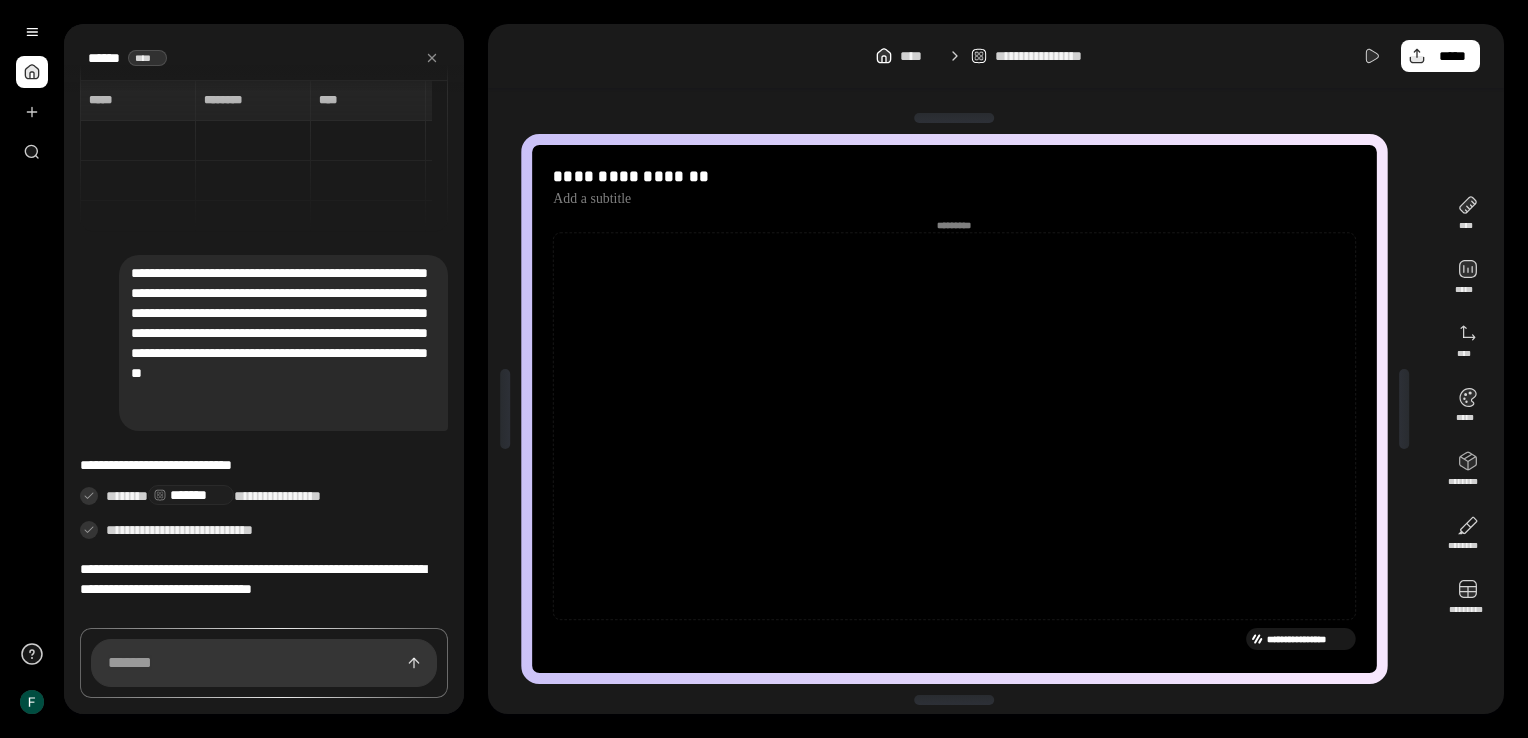 click on "****** ****" at bounding box center (264, 58) 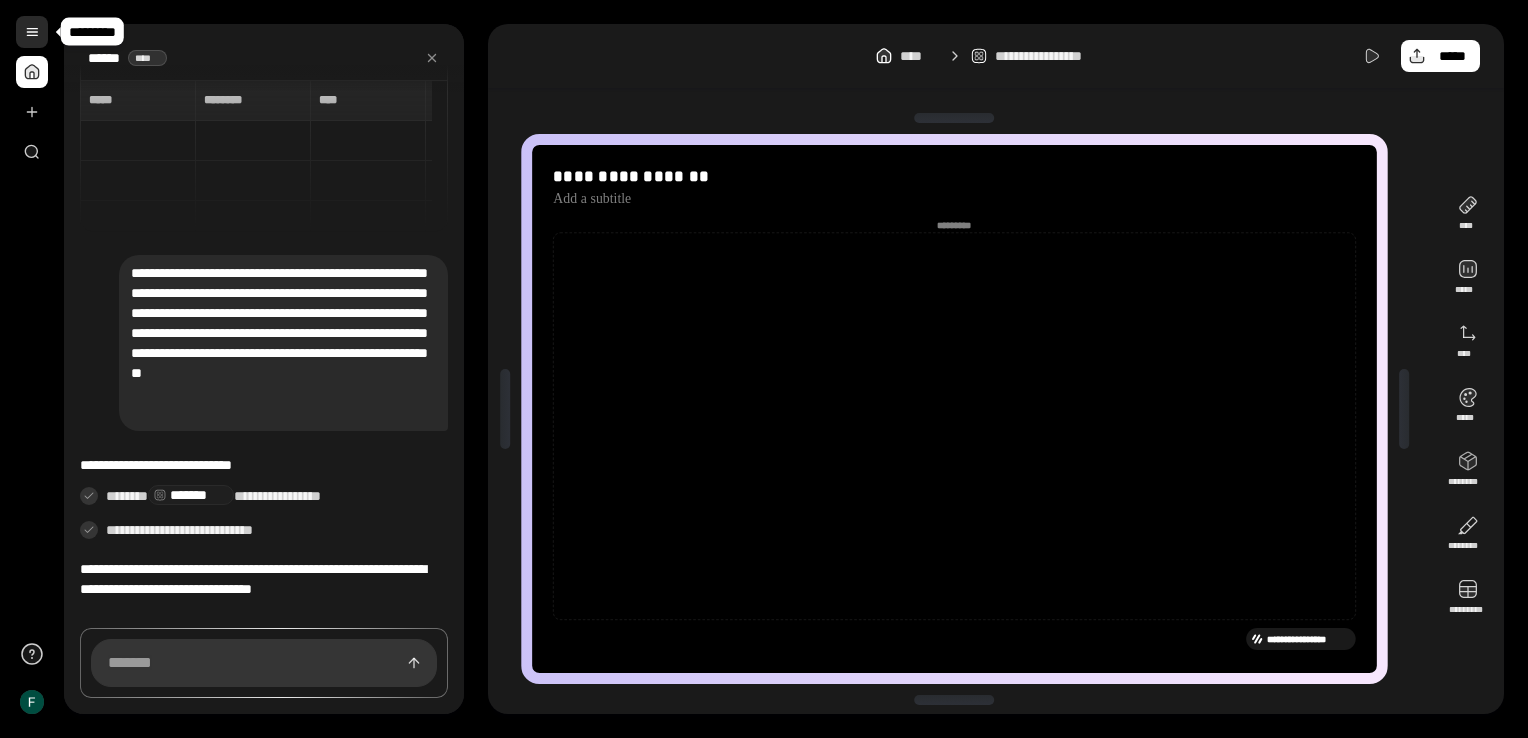 click at bounding box center [32, 32] 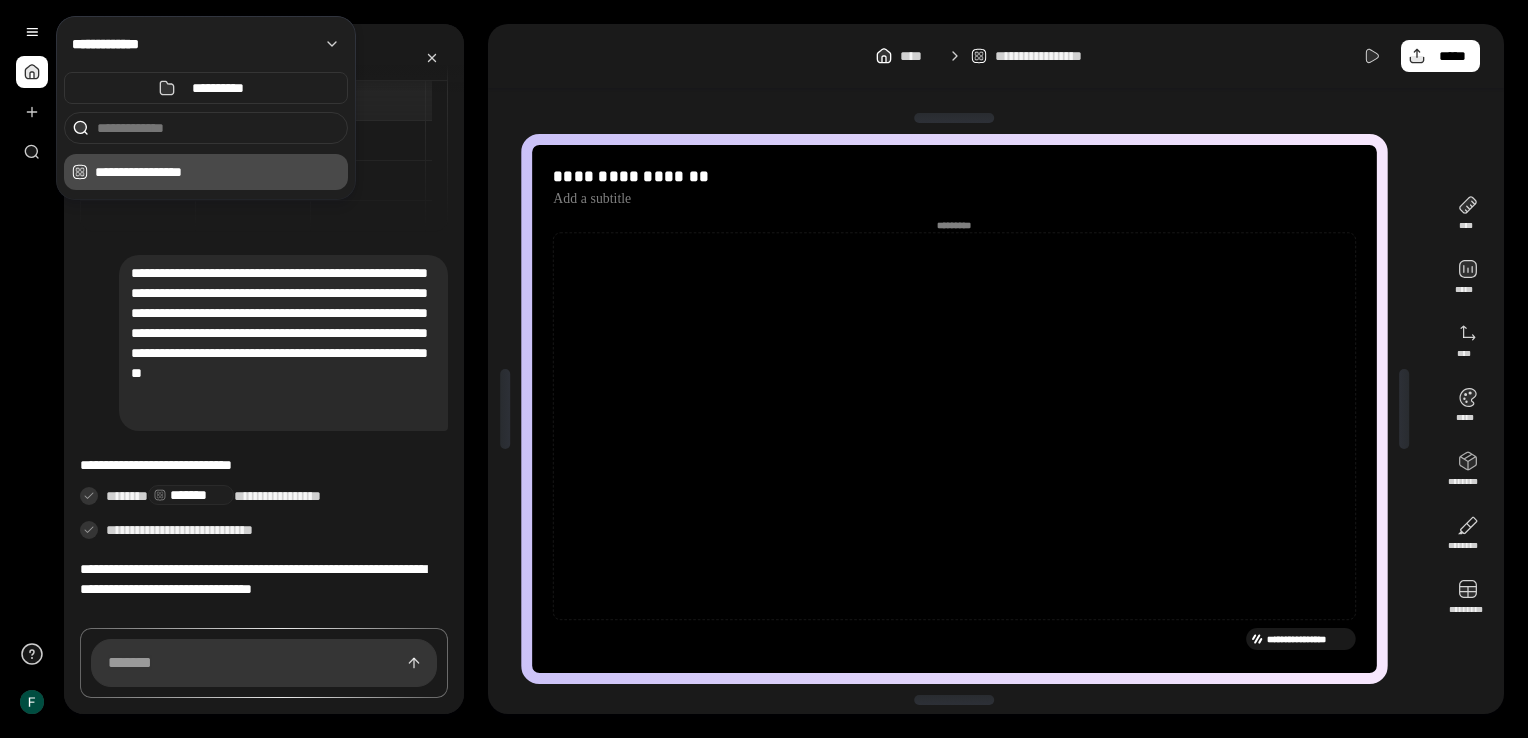 click 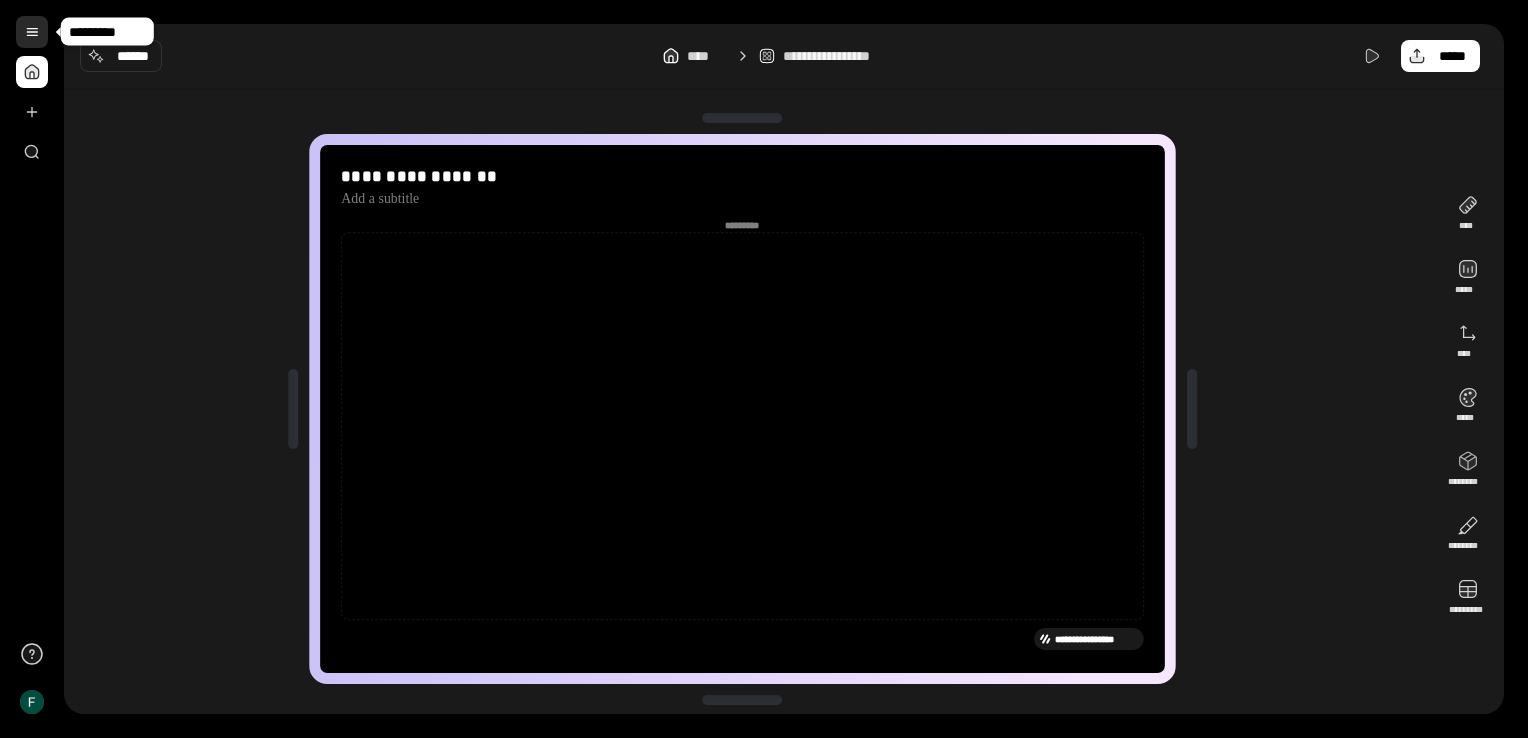 click at bounding box center (32, 32) 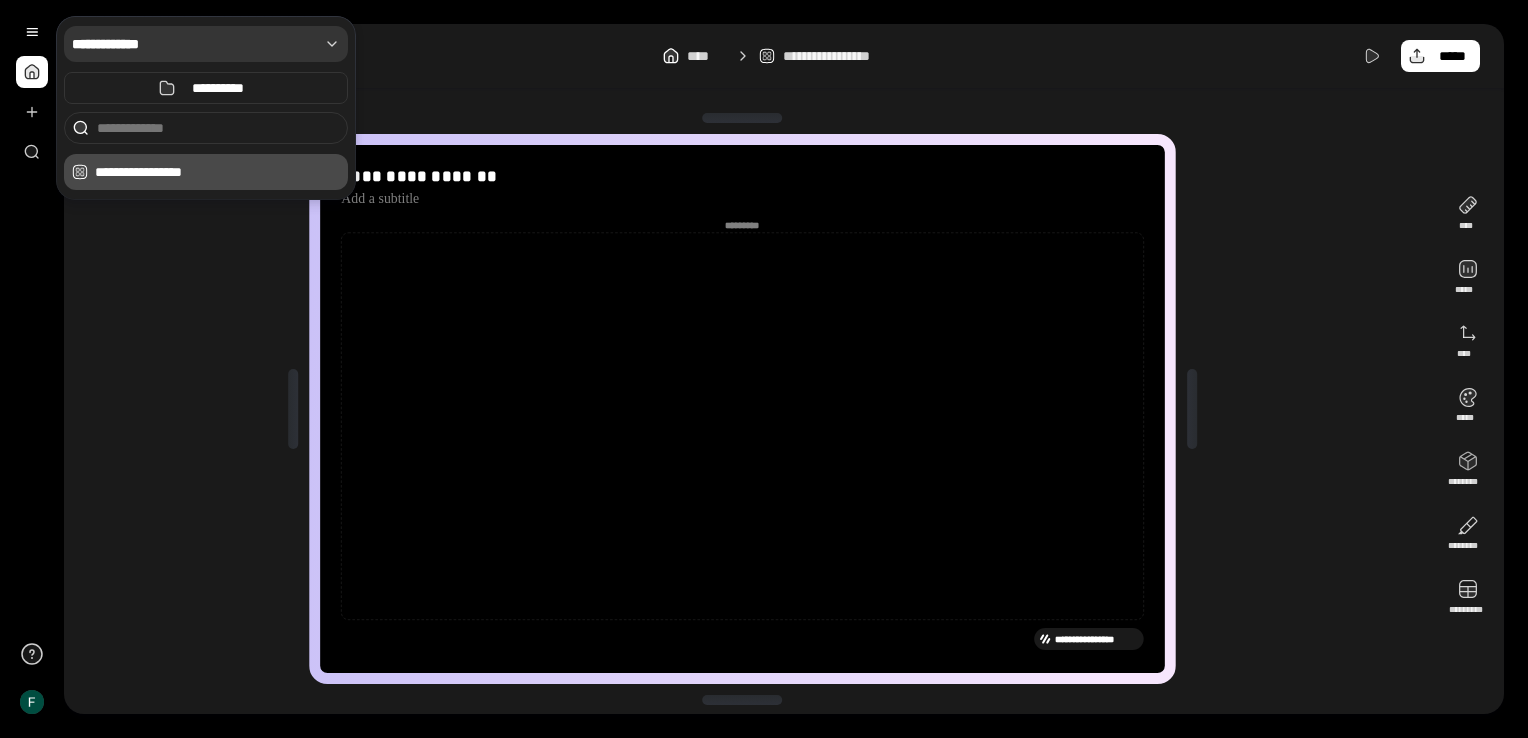 click on "**********" at bounding box center (206, 44) 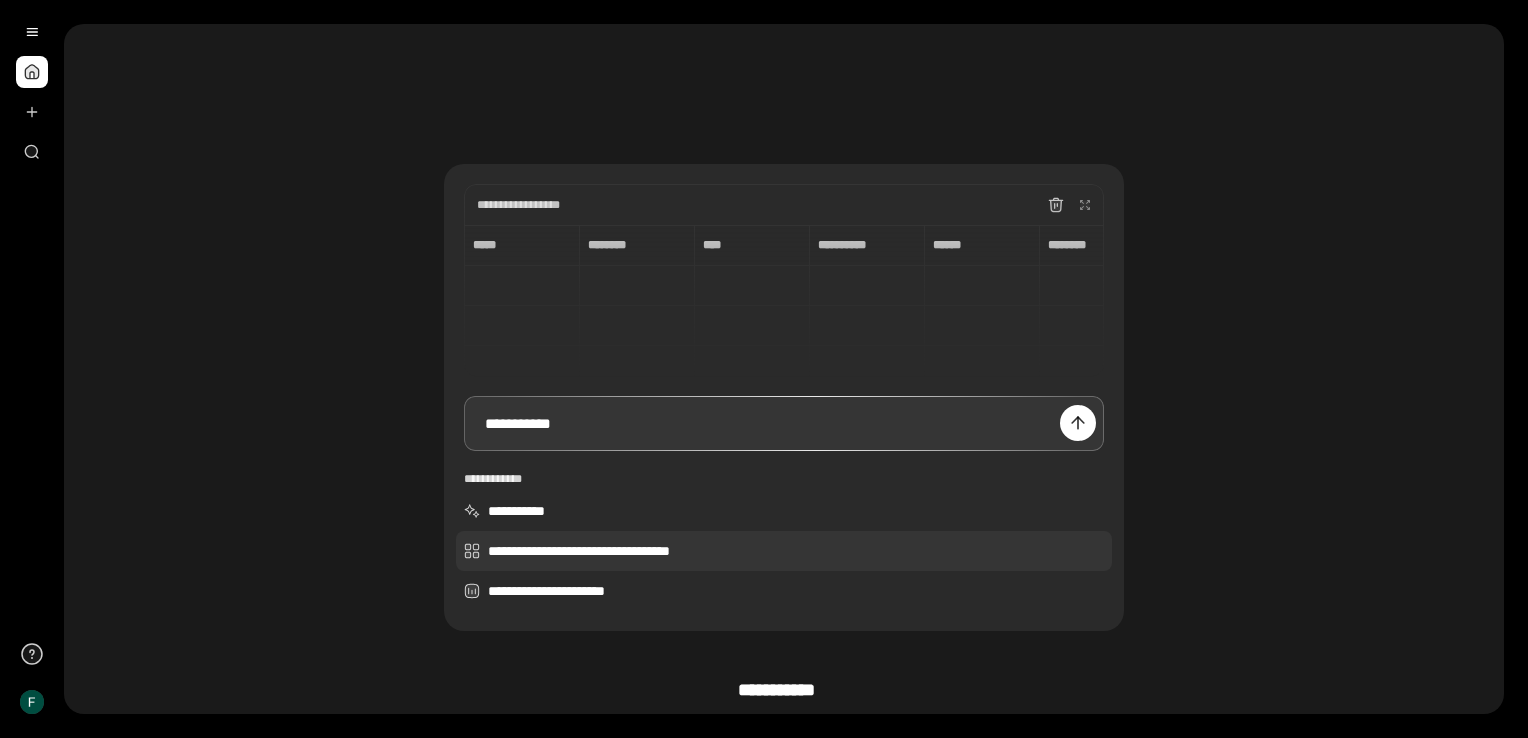 click on "**********" at bounding box center [784, 551] 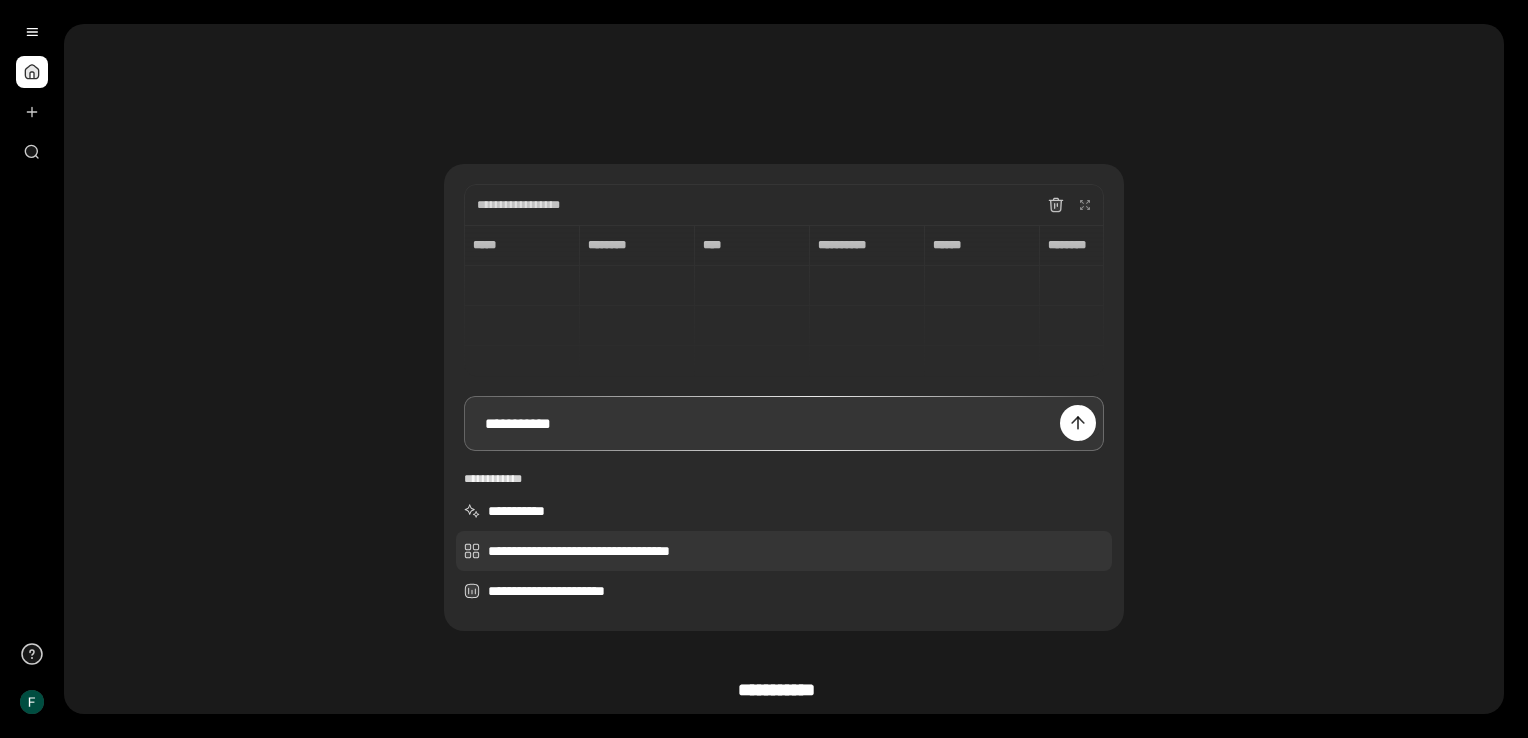 click on "**********" at bounding box center (784, 551) 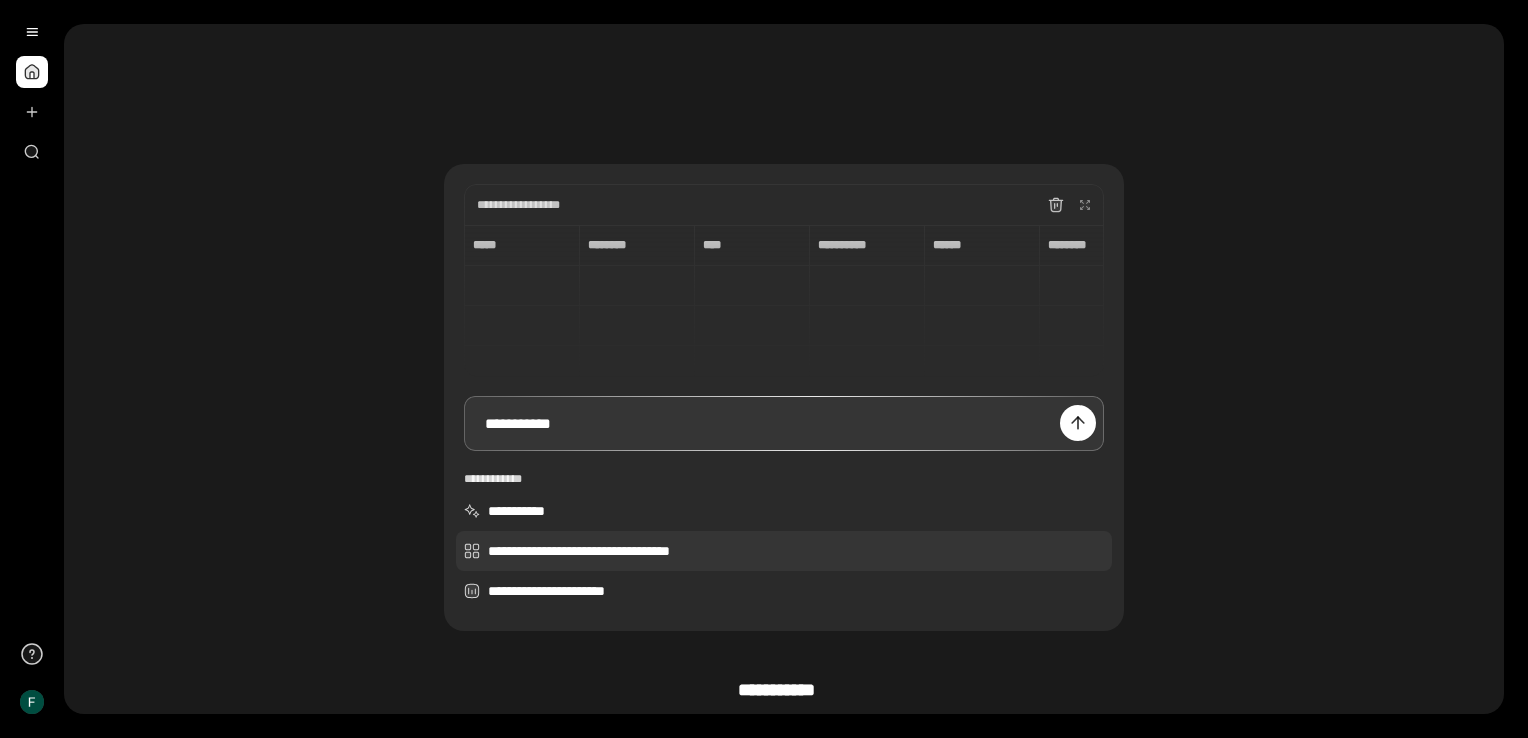 click on "**********" at bounding box center [784, 551] 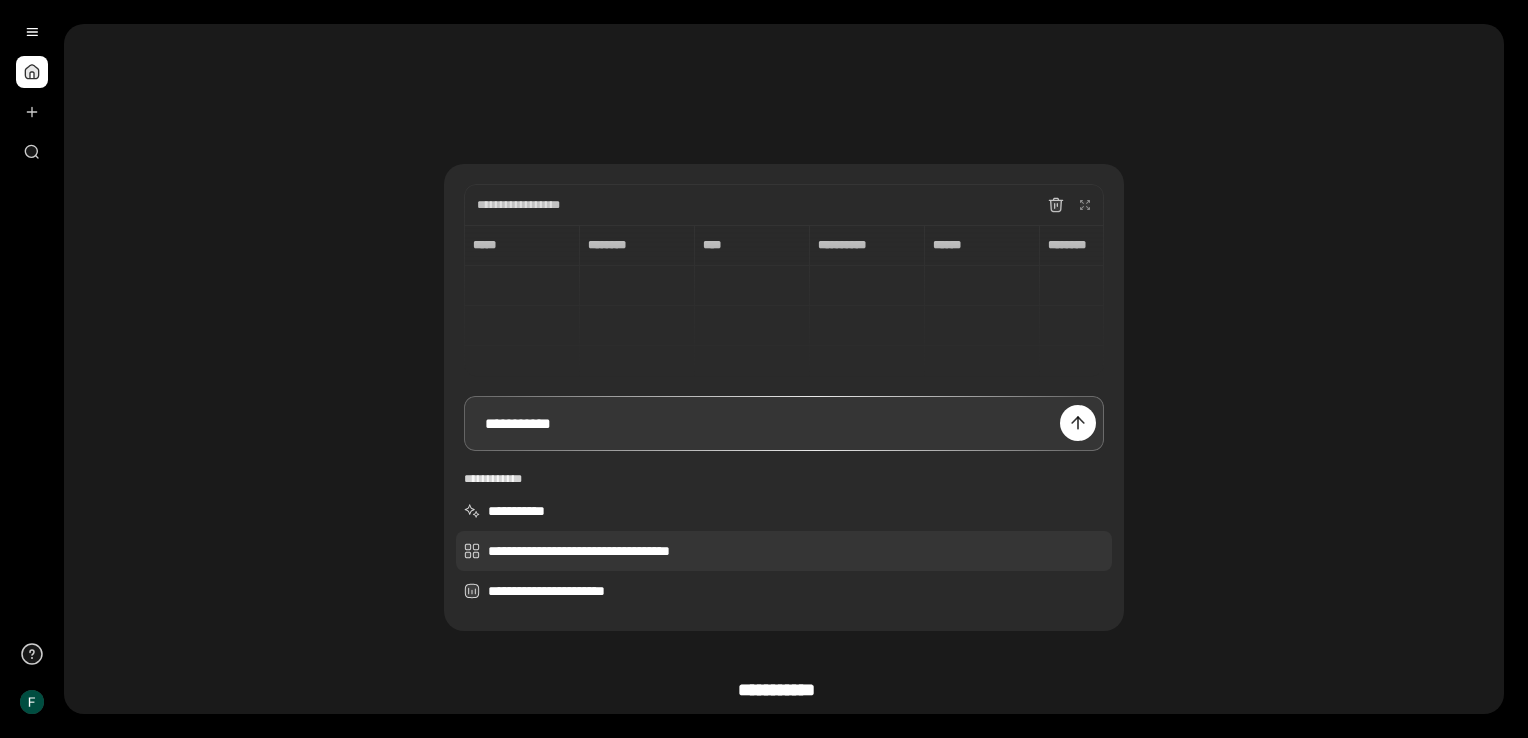 click on "**********" at bounding box center [784, 551] 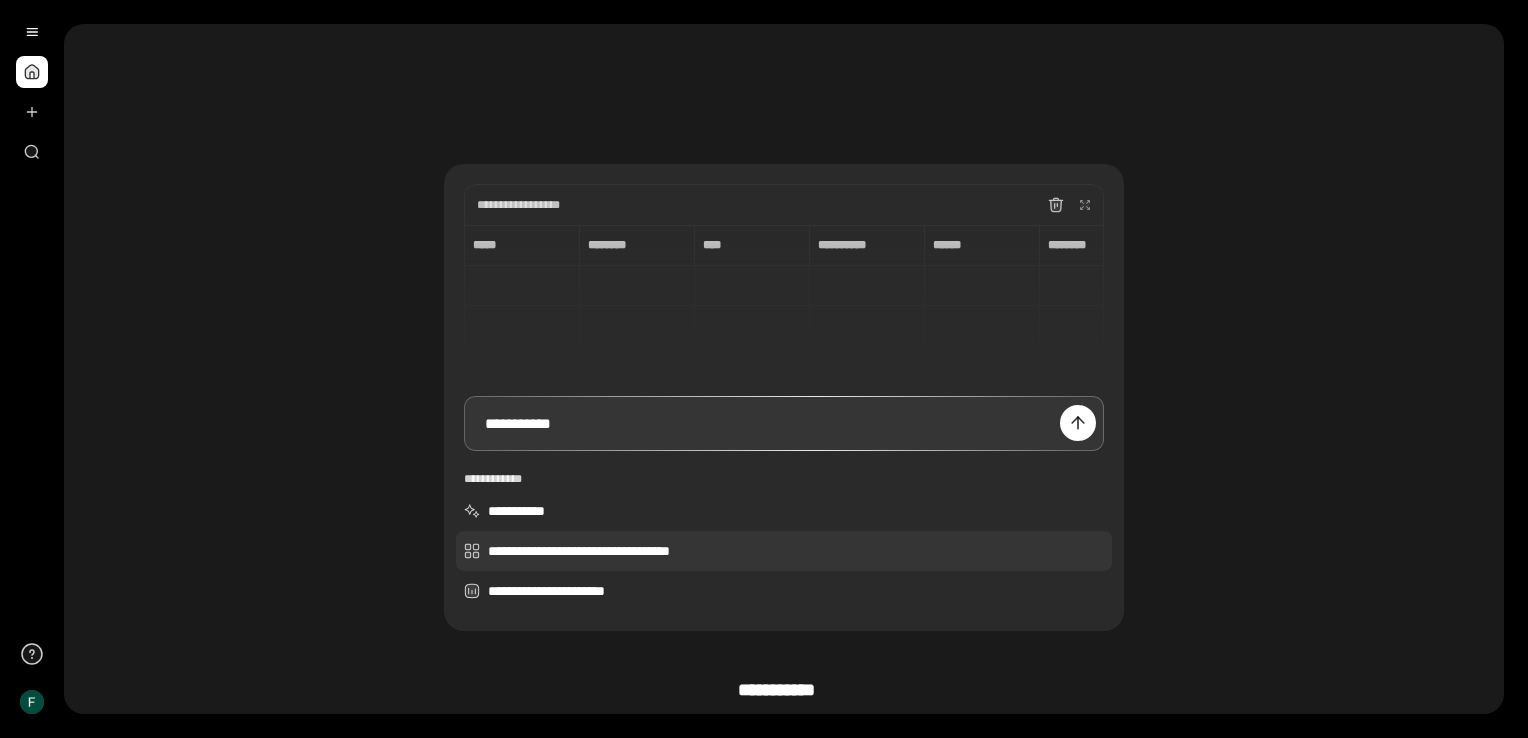 click on "**********" at bounding box center (784, 551) 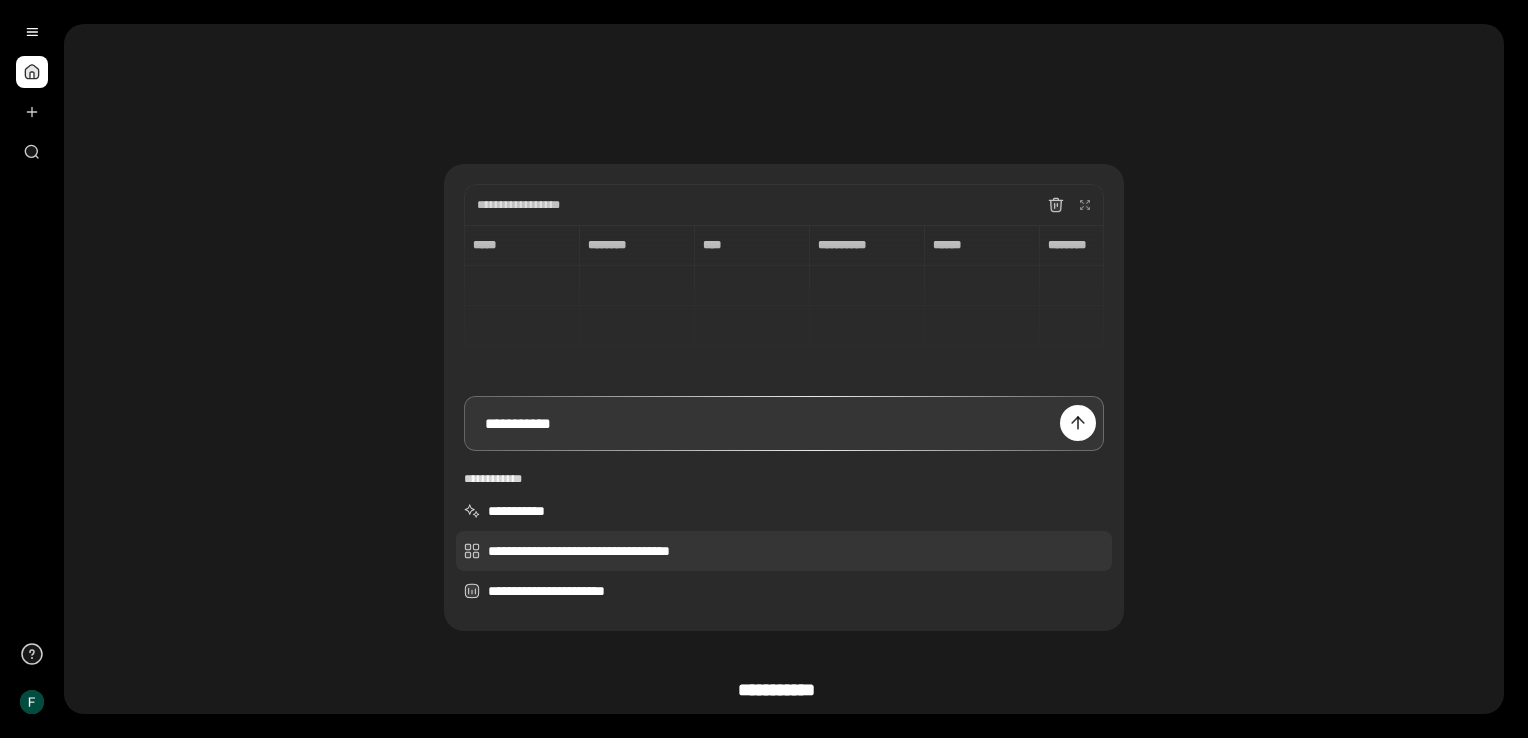 drag, startPoint x: 664, startPoint y: 555, endPoint x: 475, endPoint y: 556, distance: 189.00264 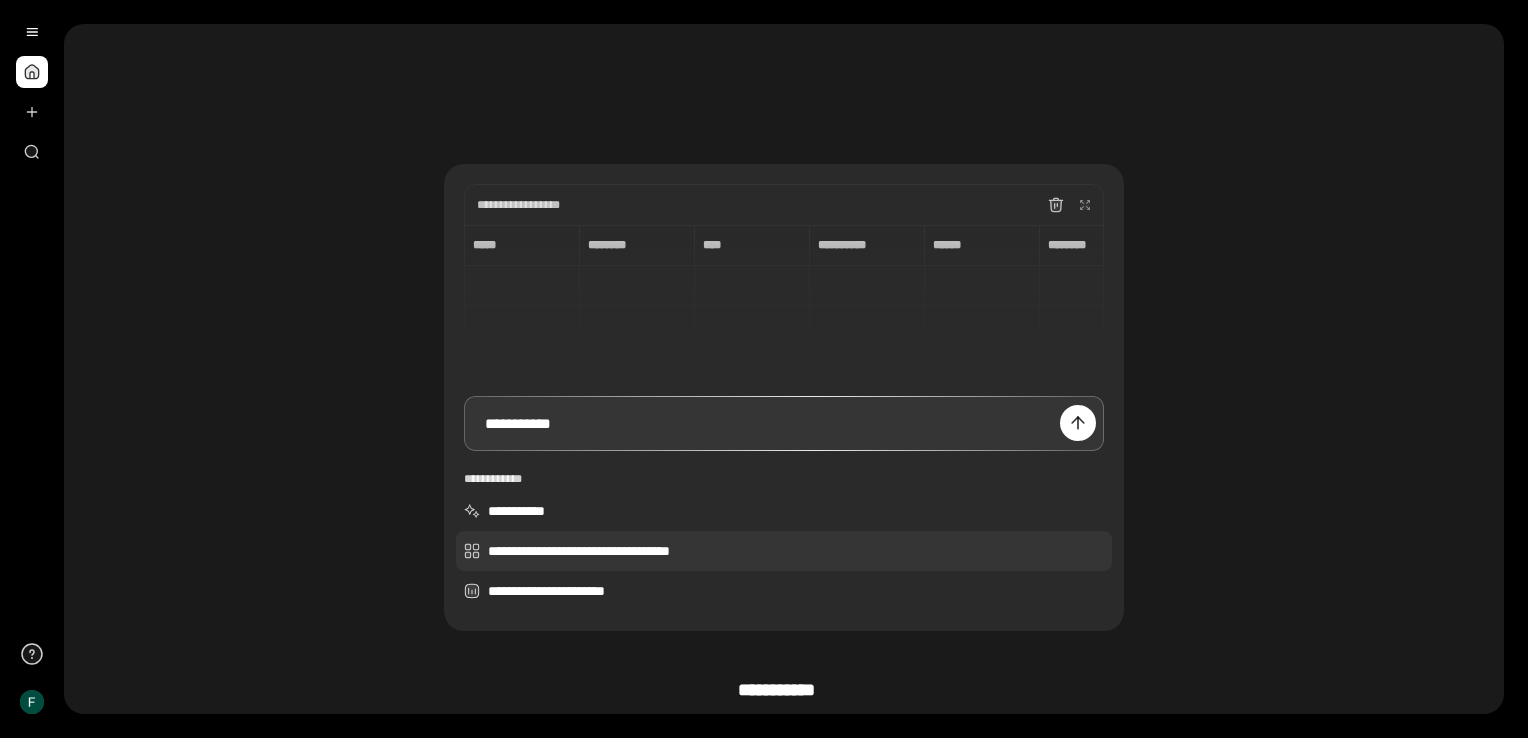 click on "**********" at bounding box center [784, 551] 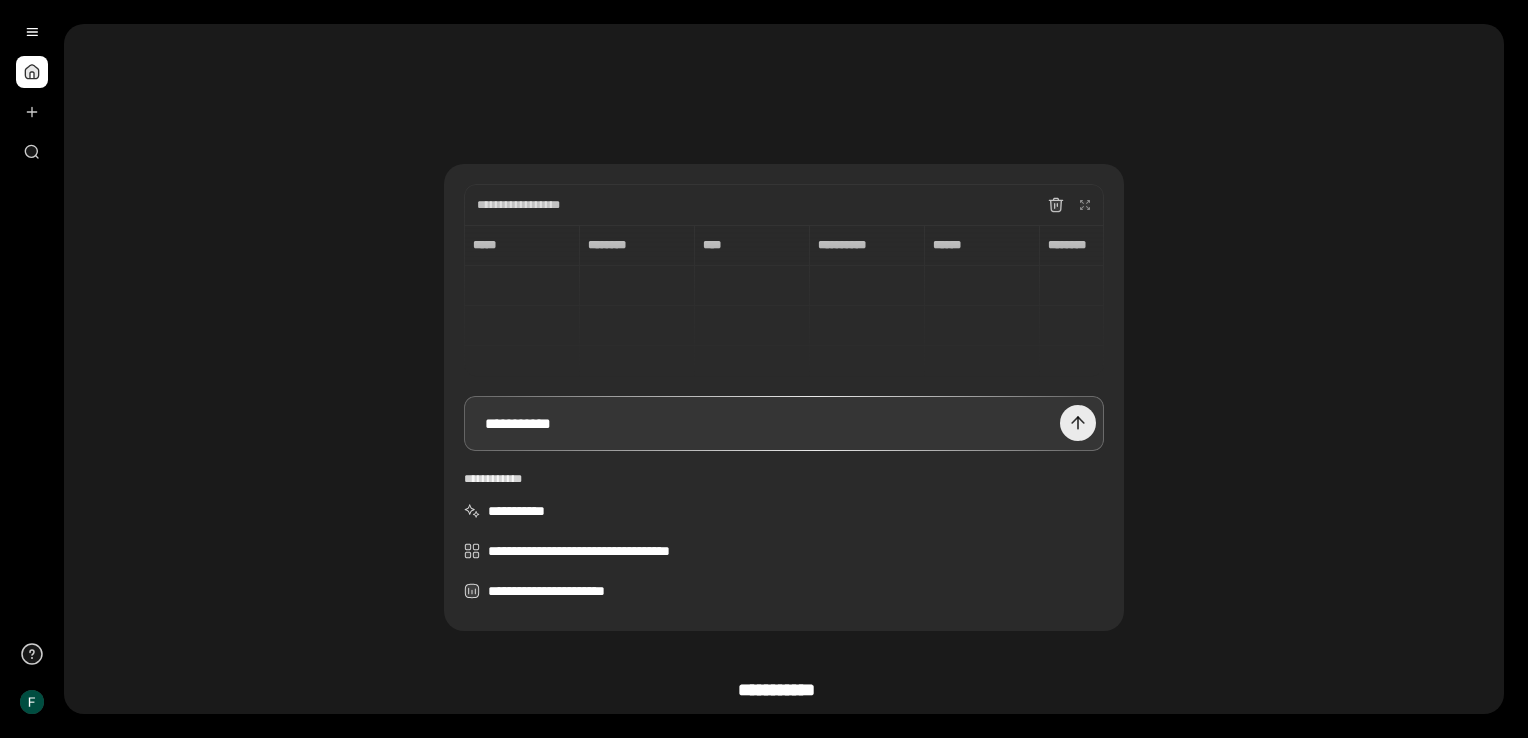 click at bounding box center [1078, 423] 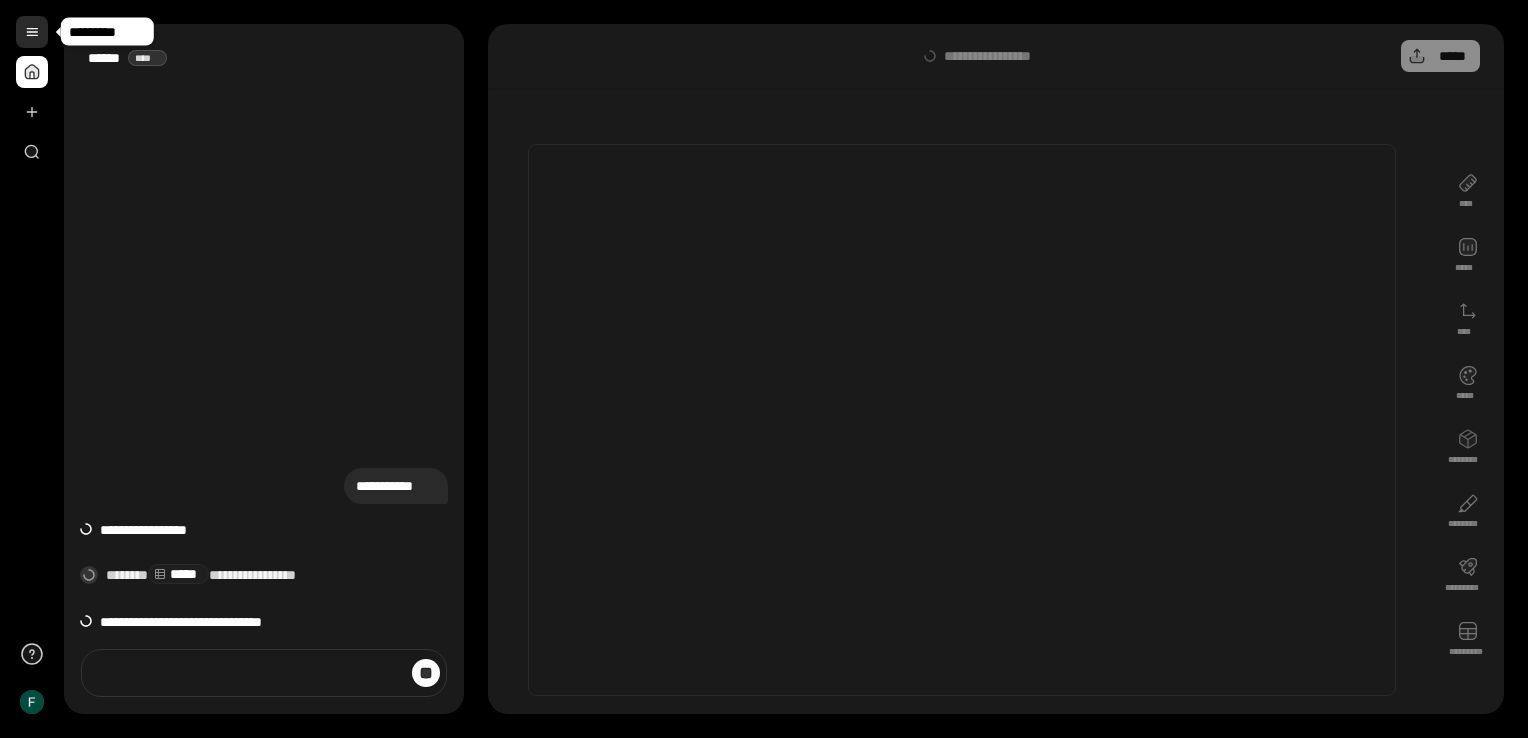 click at bounding box center [32, 32] 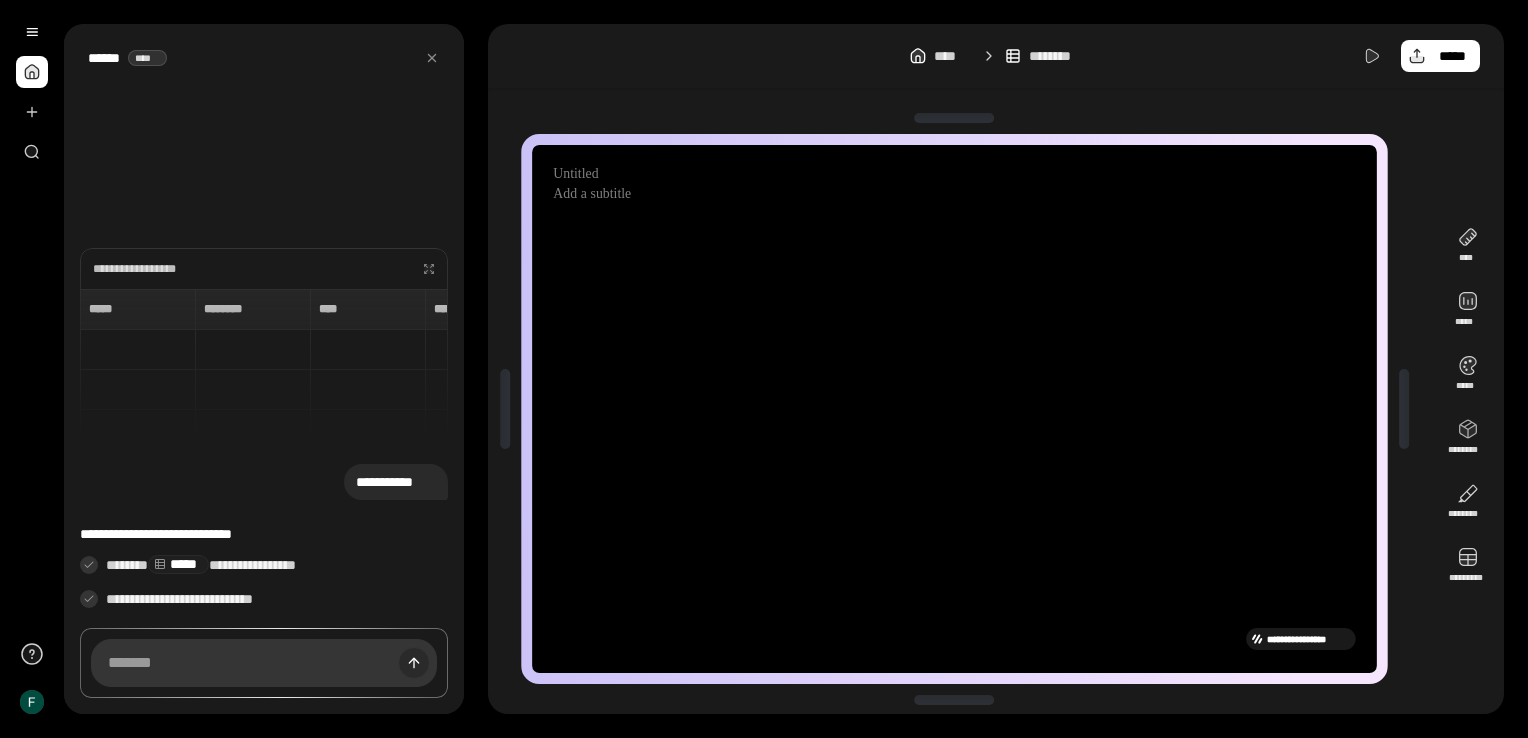 click at bounding box center (414, 663) 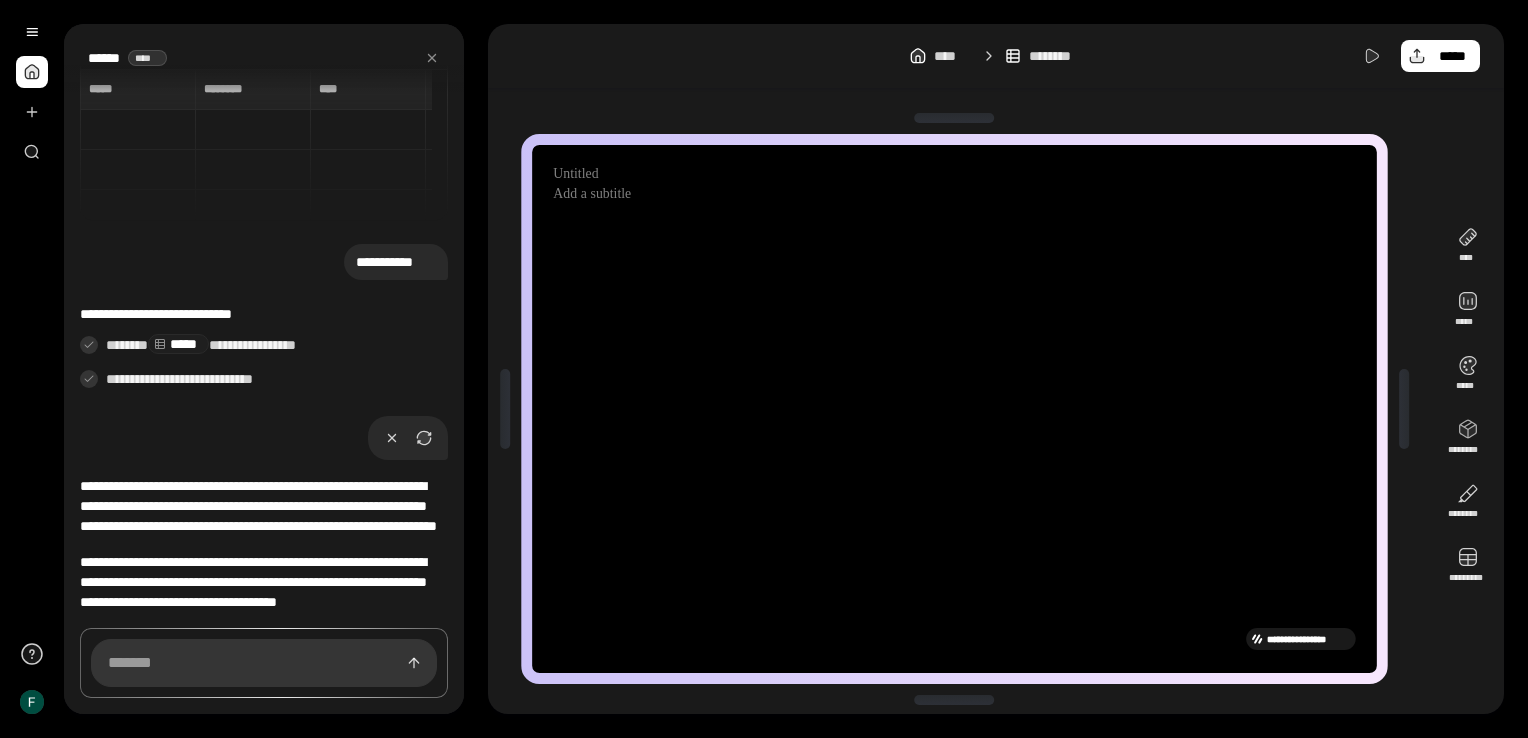 scroll, scrollTop: 0, scrollLeft: 0, axis: both 